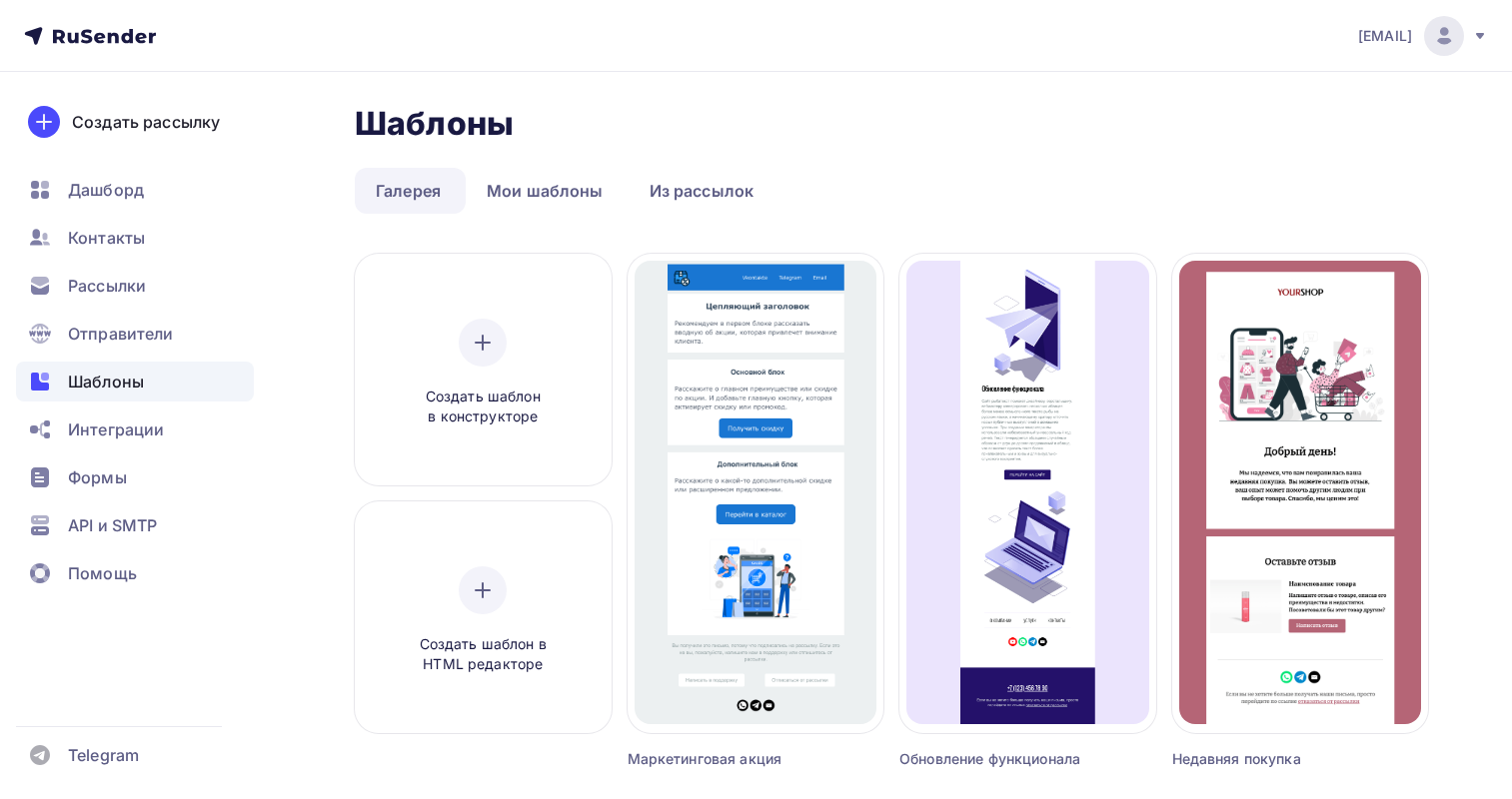 scroll, scrollTop: 0, scrollLeft: 0, axis: both 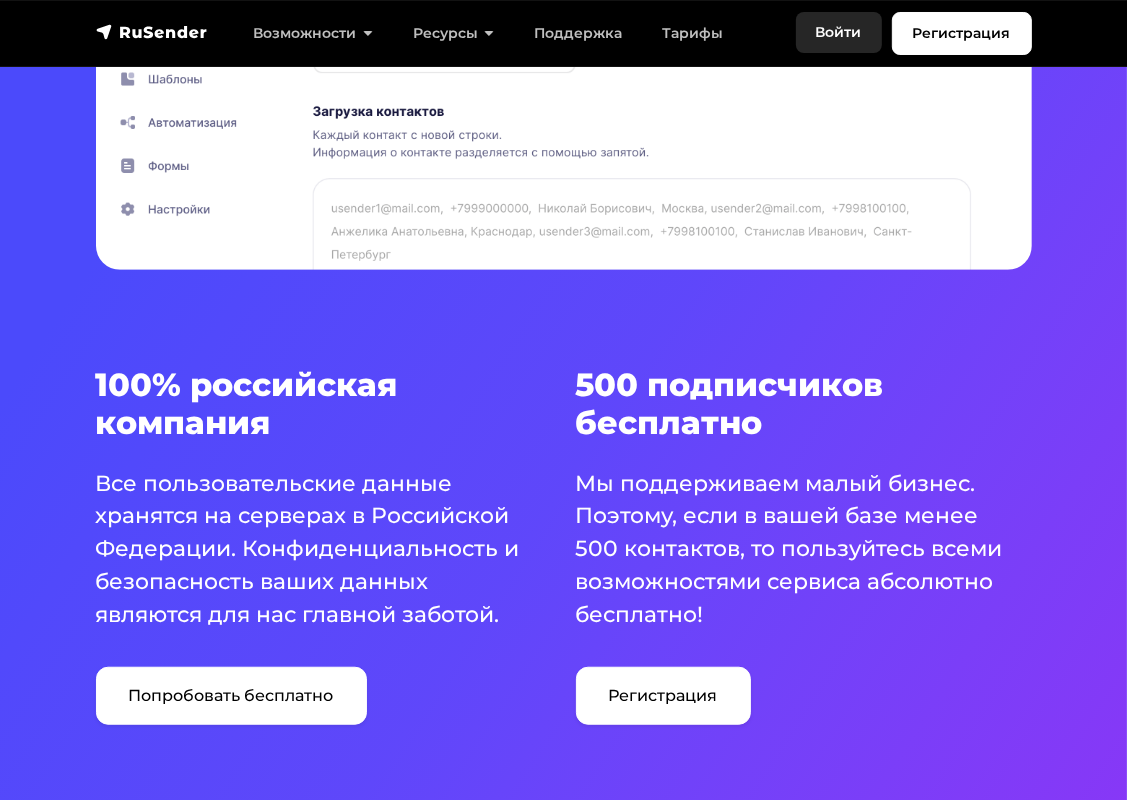 click on "Войти" at bounding box center [839, 32] 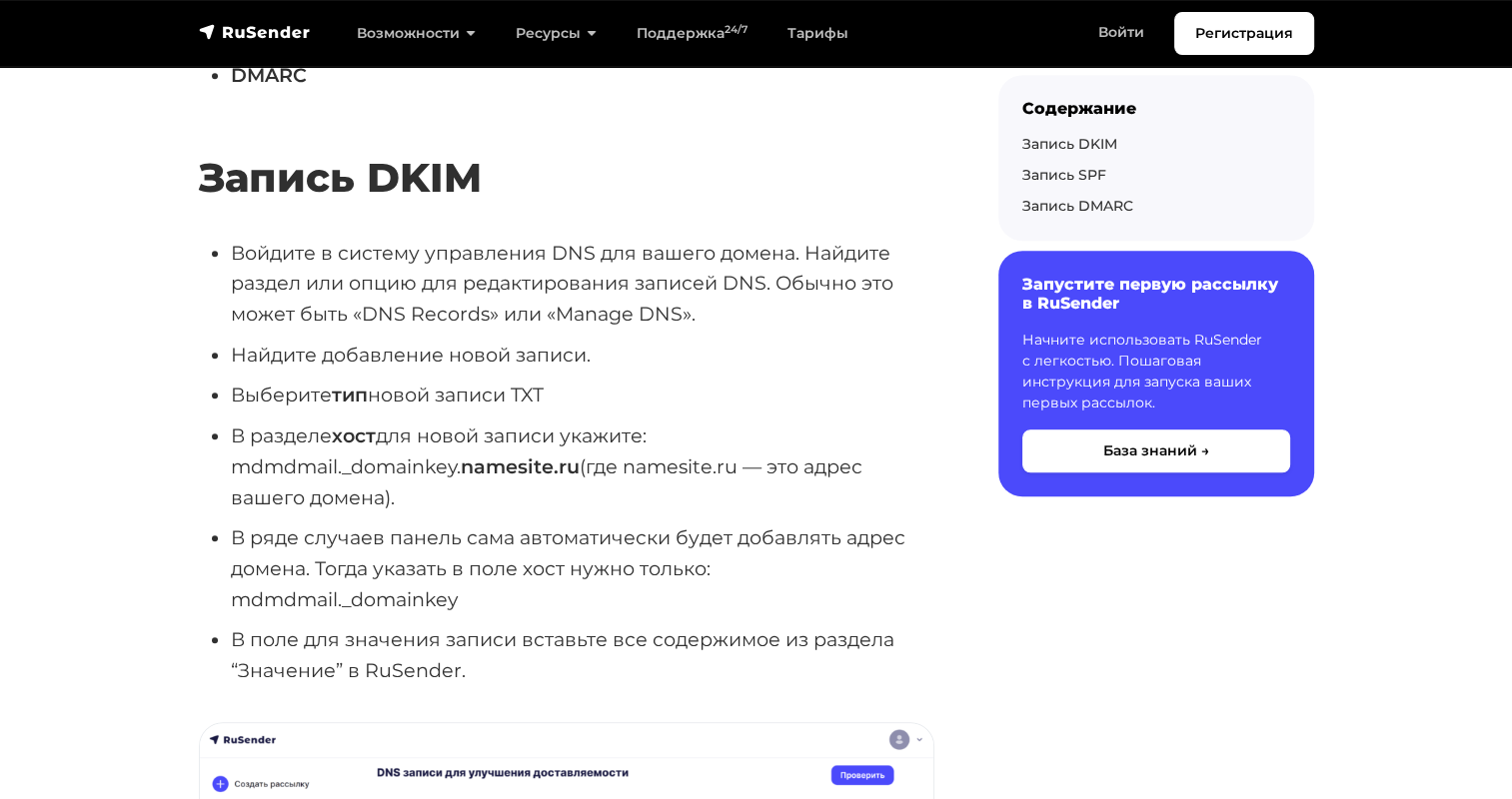 scroll, scrollTop: 1342, scrollLeft: 0, axis: vertical 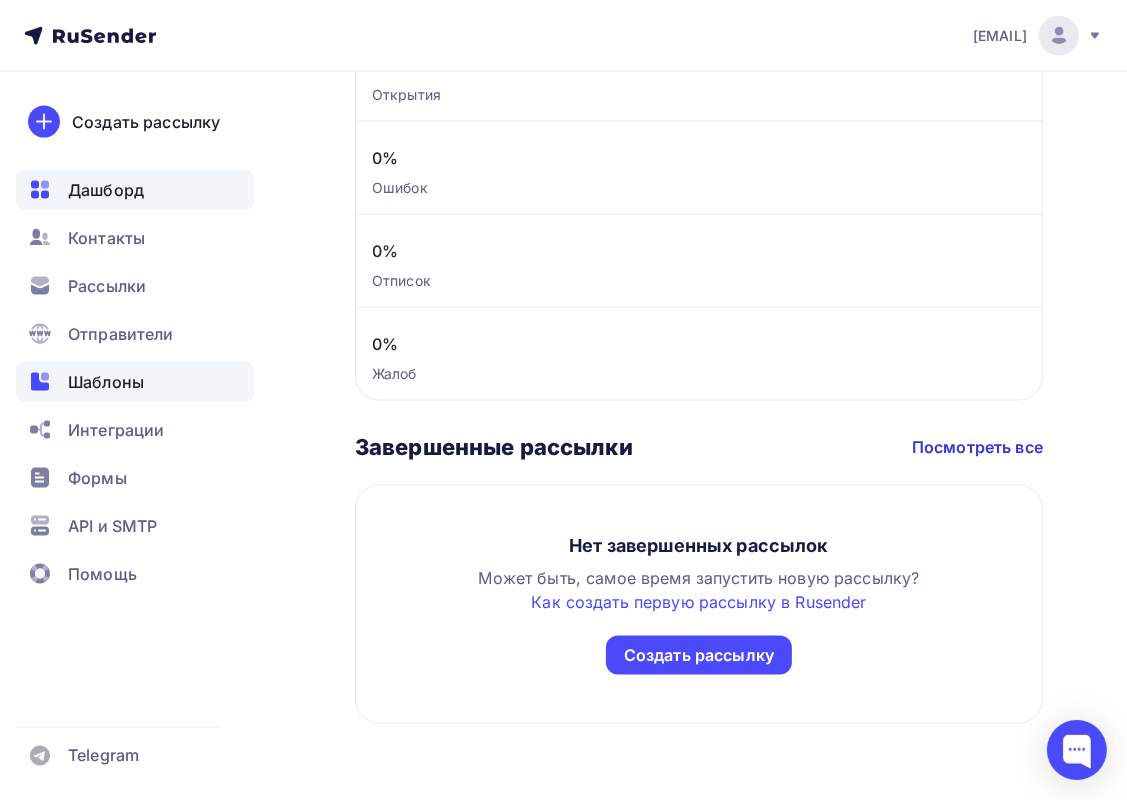 click on "Шаблоны" at bounding box center [106, 382] 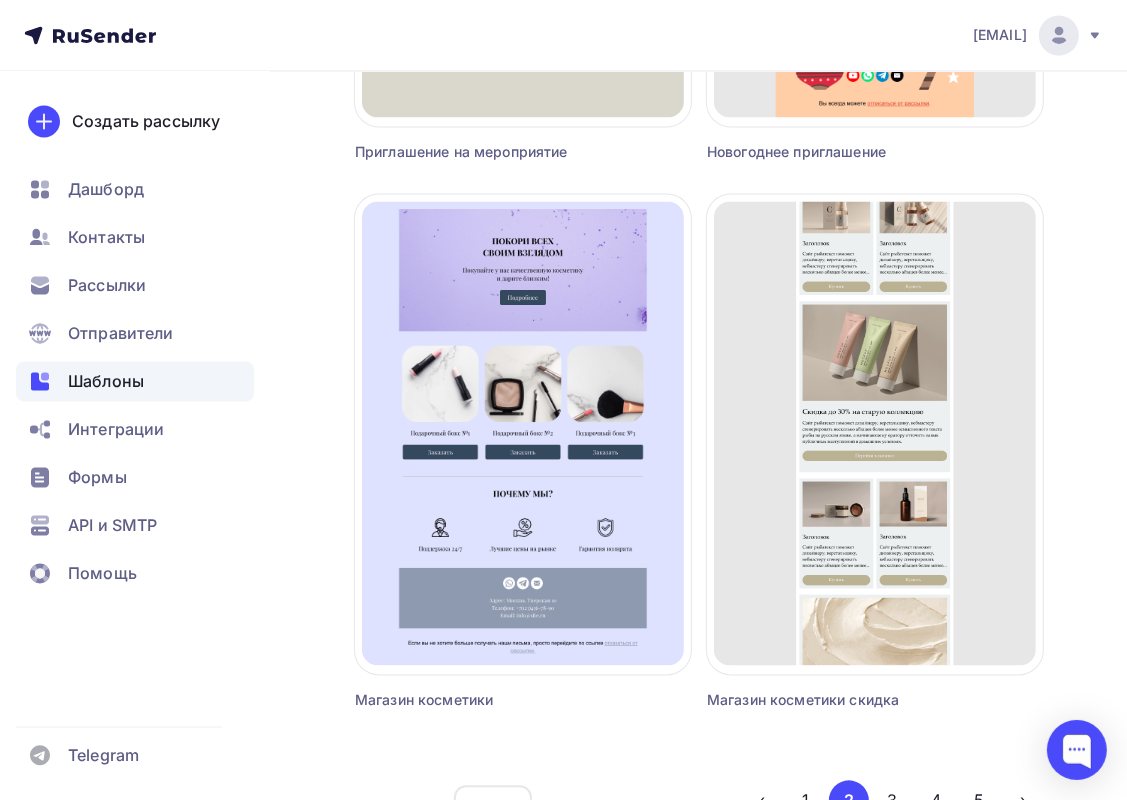 scroll, scrollTop: 2930, scrollLeft: 0, axis: vertical 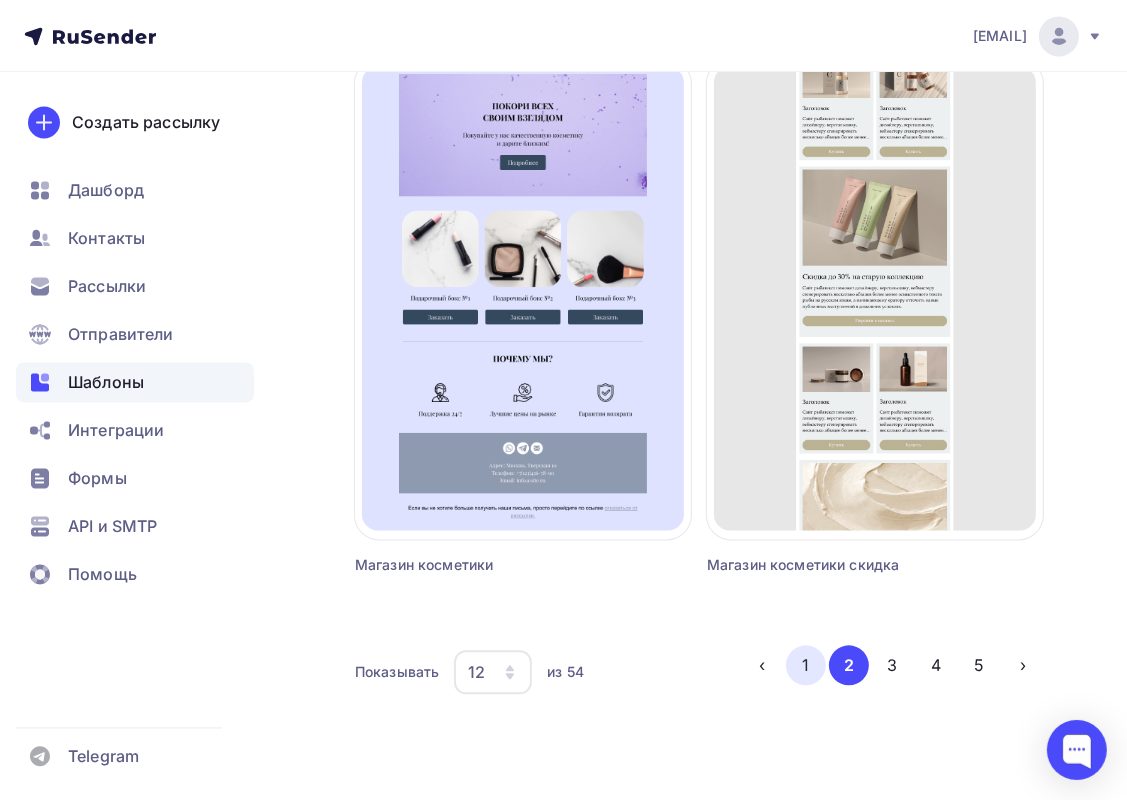 click on "1" at bounding box center (806, 665) 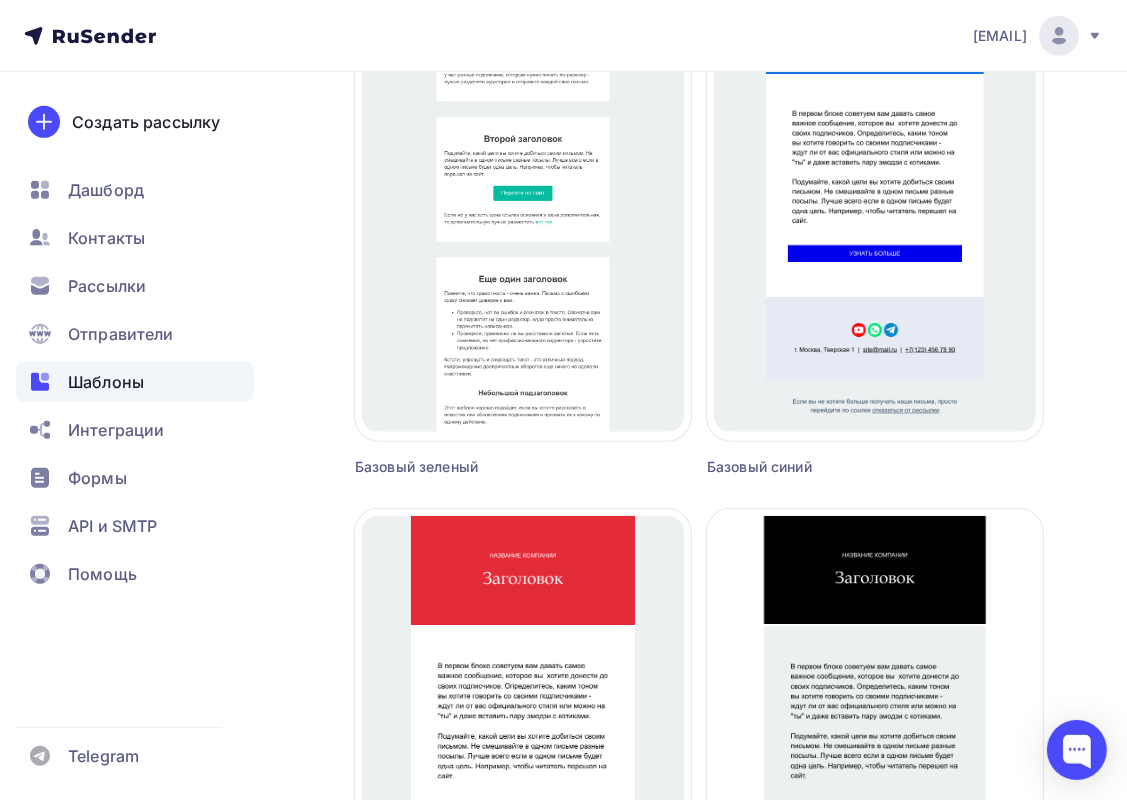 scroll, scrollTop: 946, scrollLeft: 0, axis: vertical 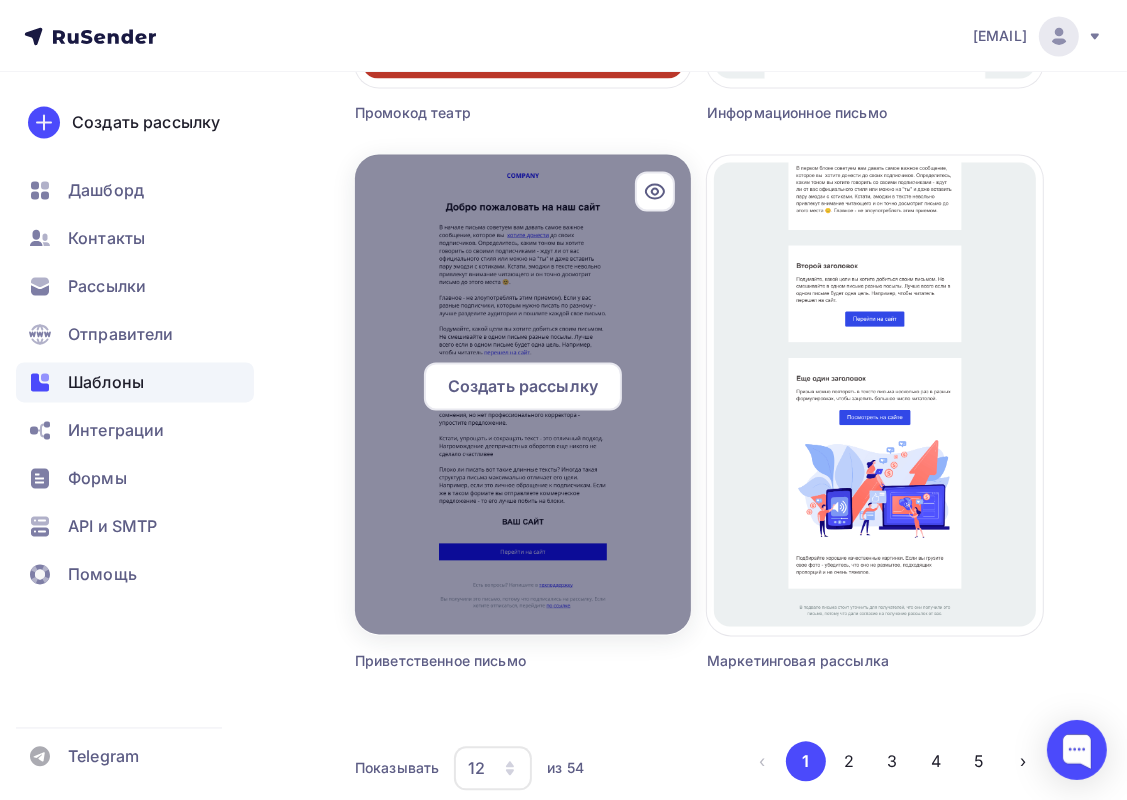 click on "Создать рассылку" at bounding box center (523, 386) 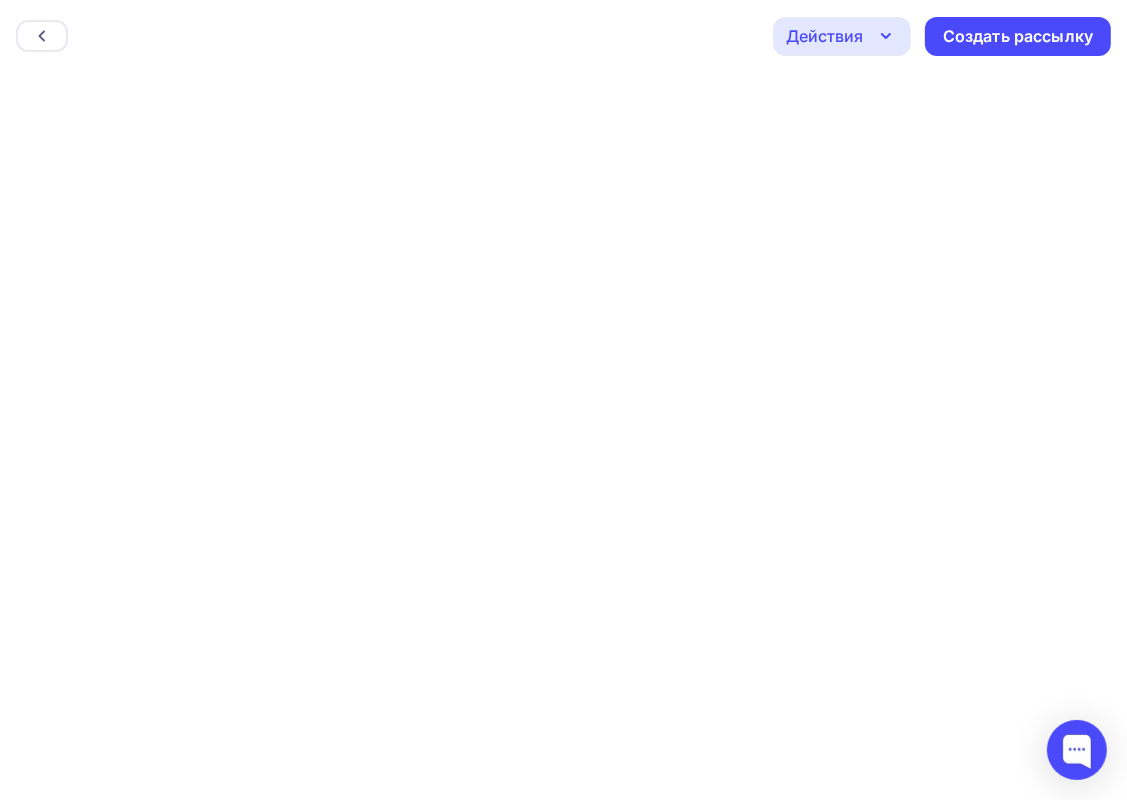 click on "Действия" at bounding box center (824, 36) 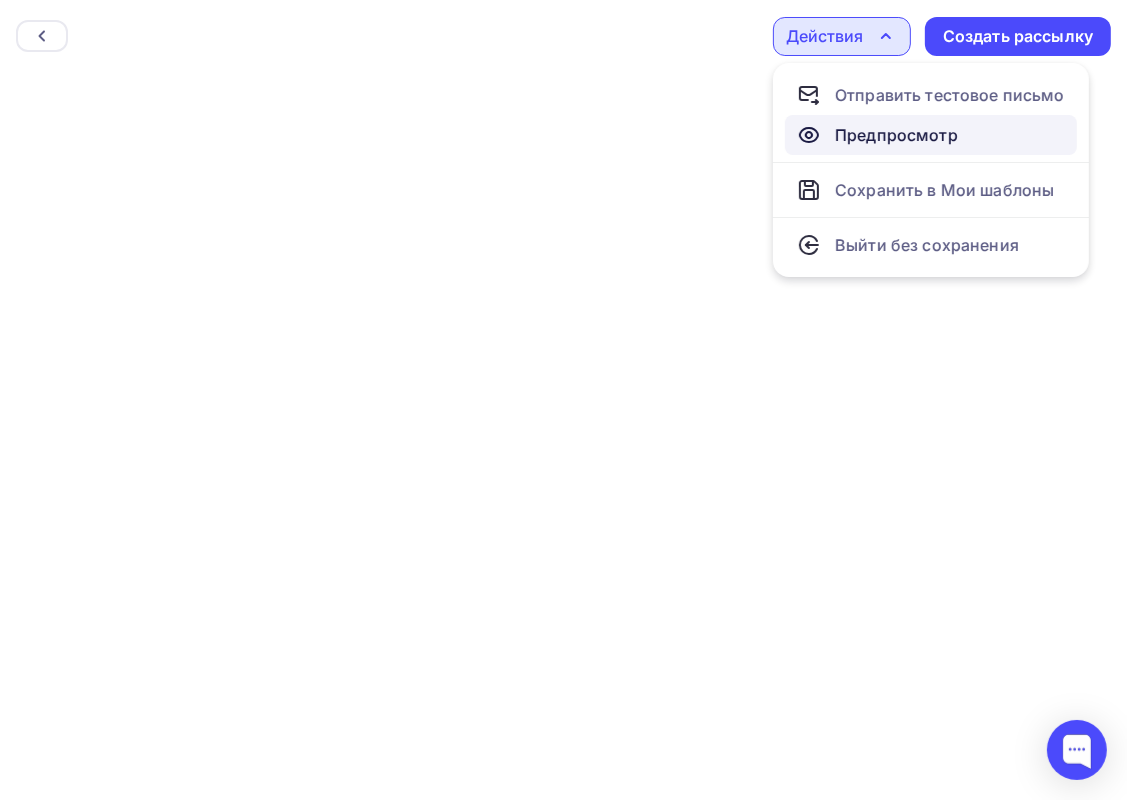click on "Предпросмотр" at bounding box center (896, 135) 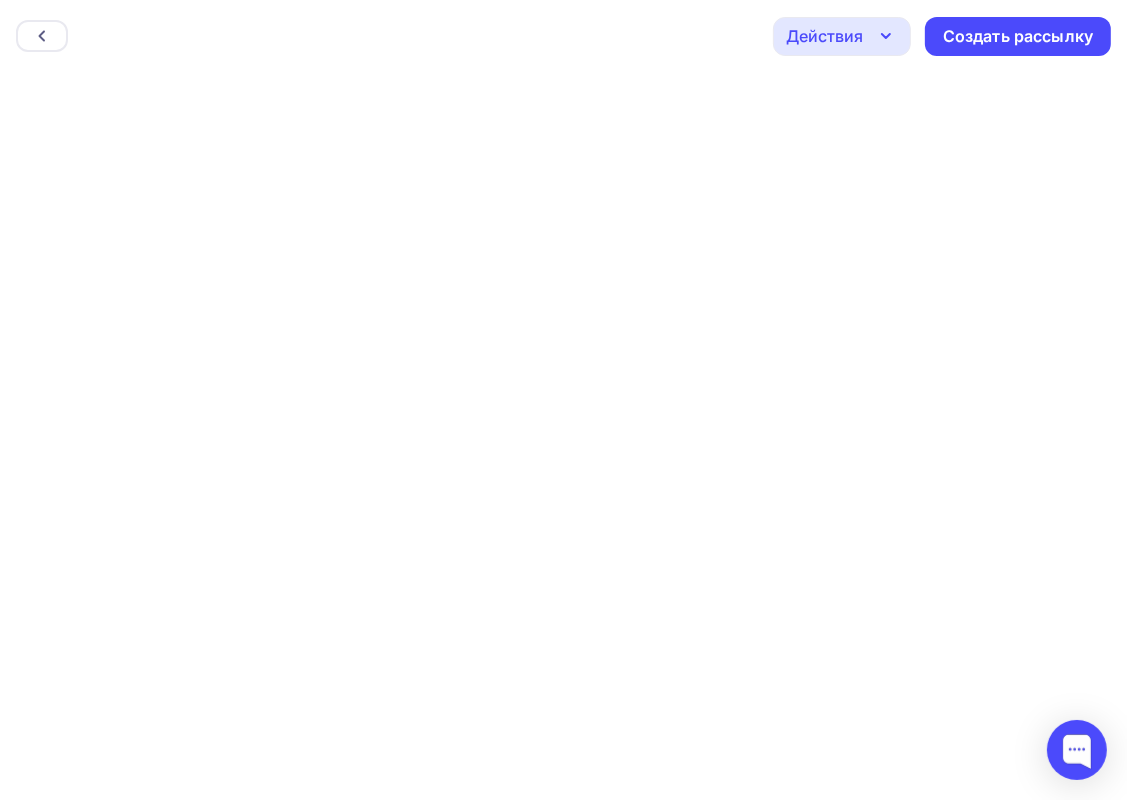 click on "Действия" at bounding box center [842, 36] 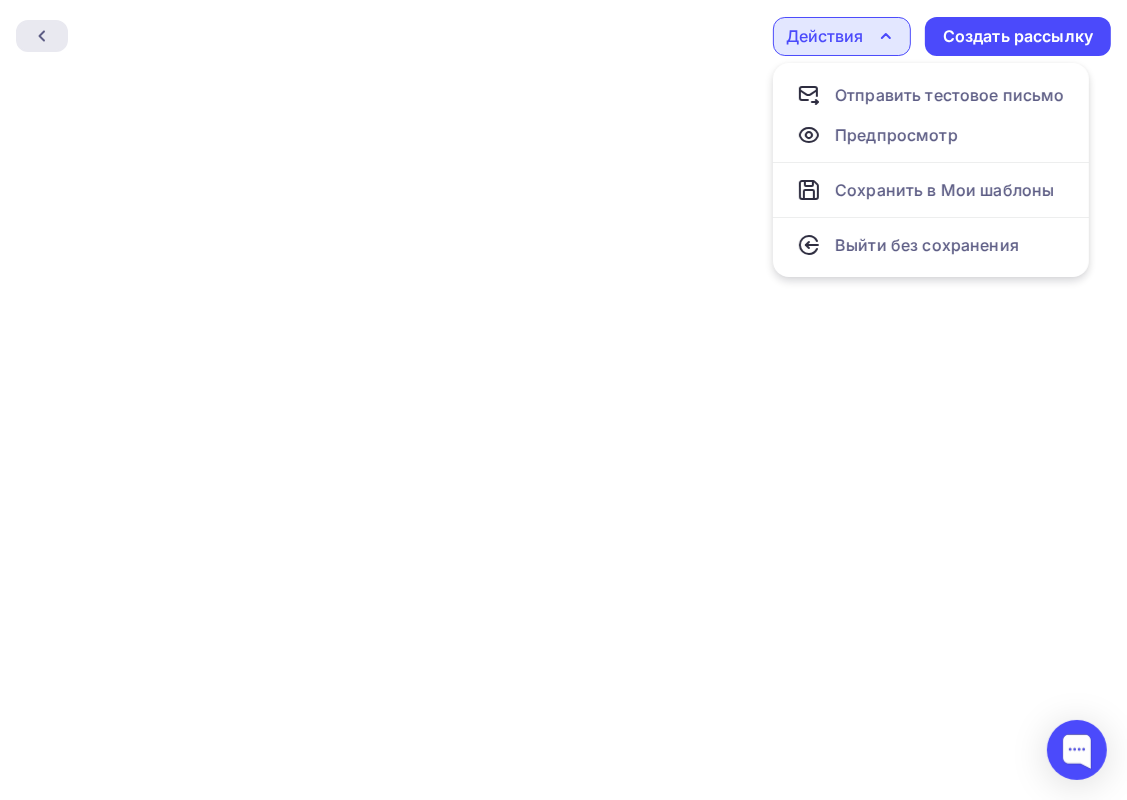 click at bounding box center [42, 36] 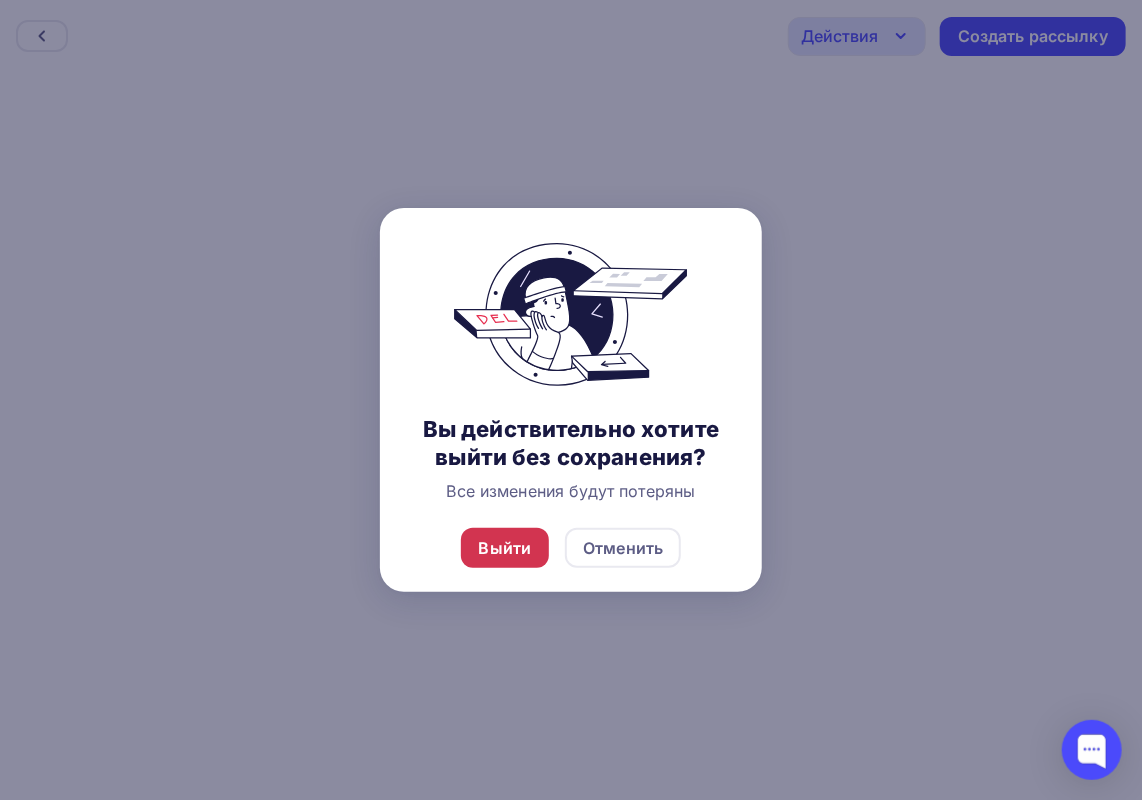 click on "Выйти" at bounding box center [505, 548] 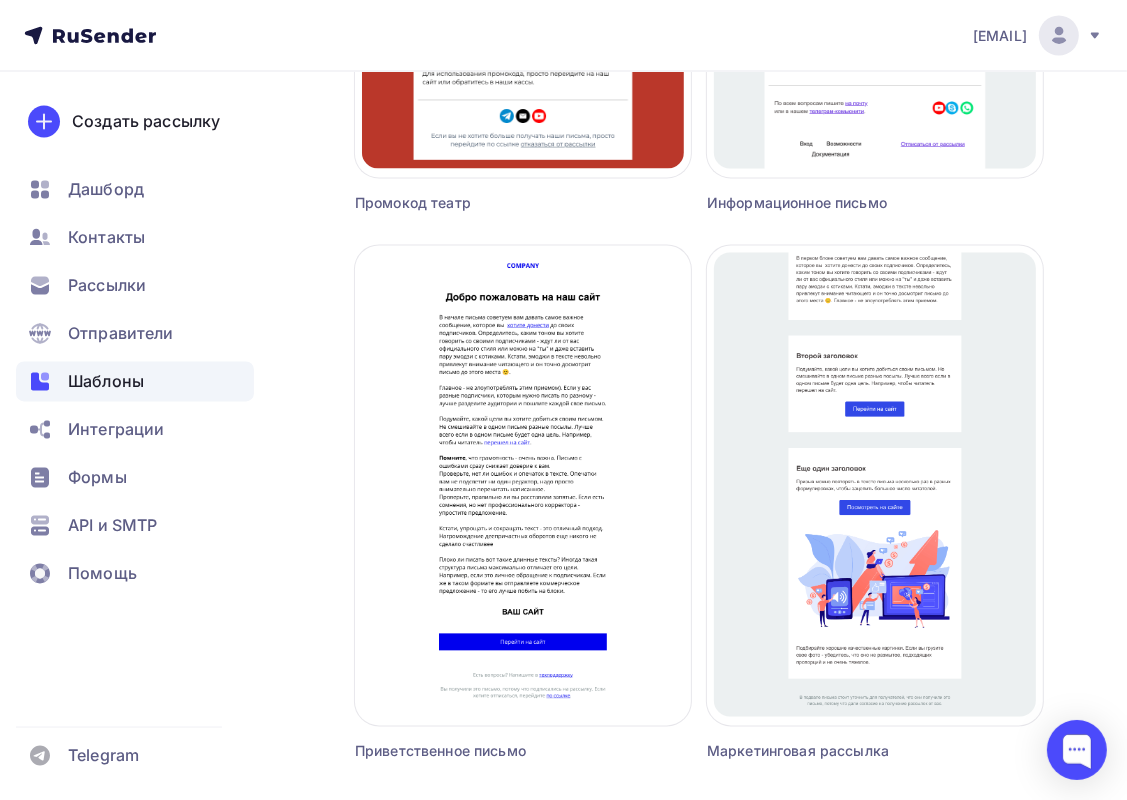 scroll, scrollTop: 2930, scrollLeft: 0, axis: vertical 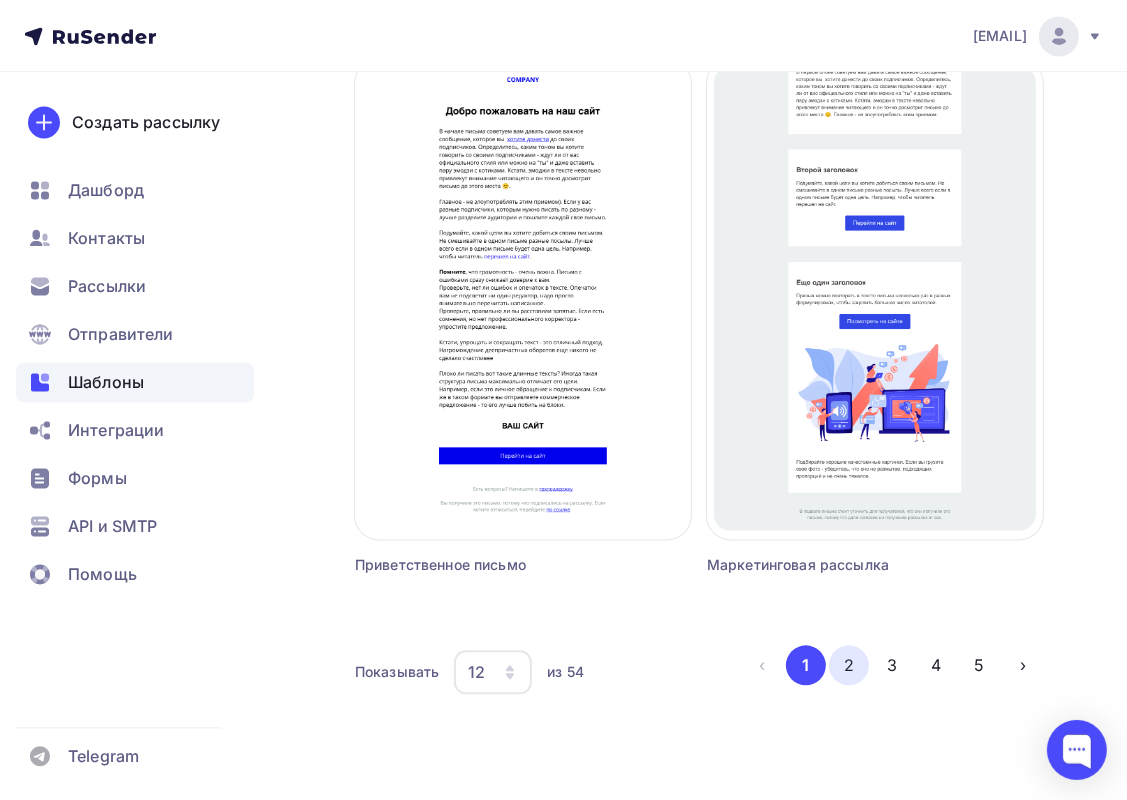 click on "2" at bounding box center (849, 665) 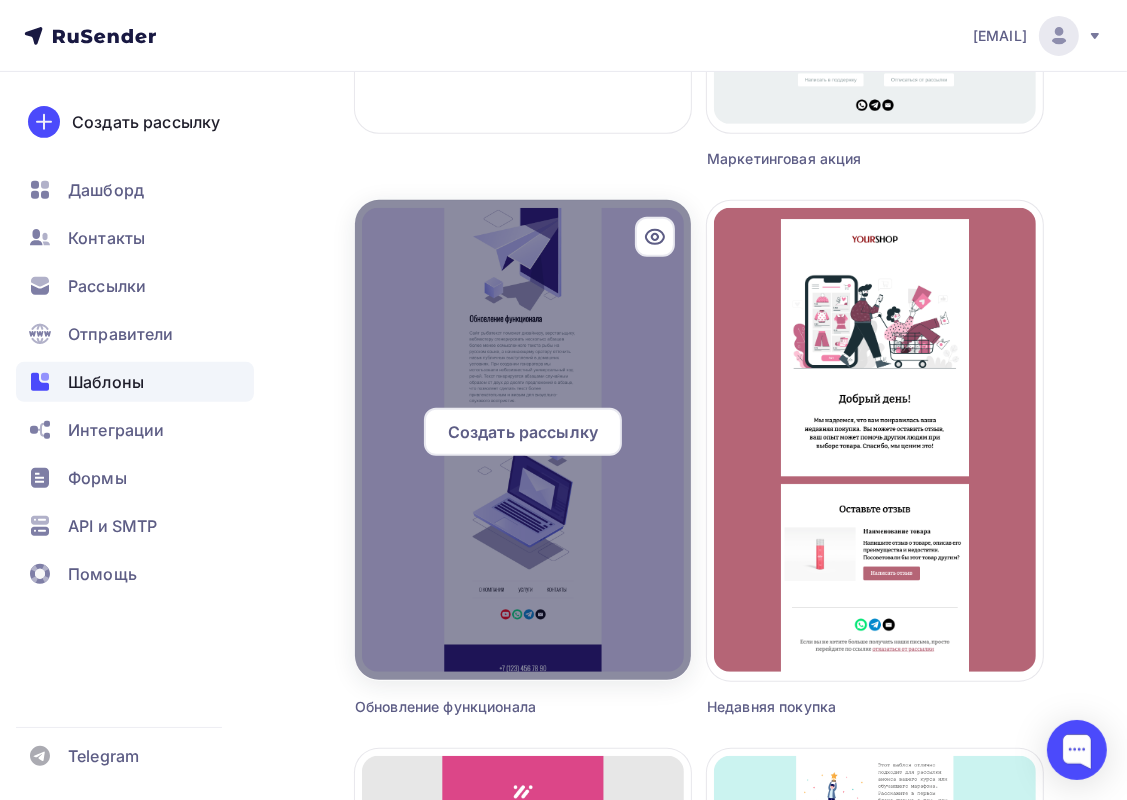 scroll, scrollTop: 555, scrollLeft: 0, axis: vertical 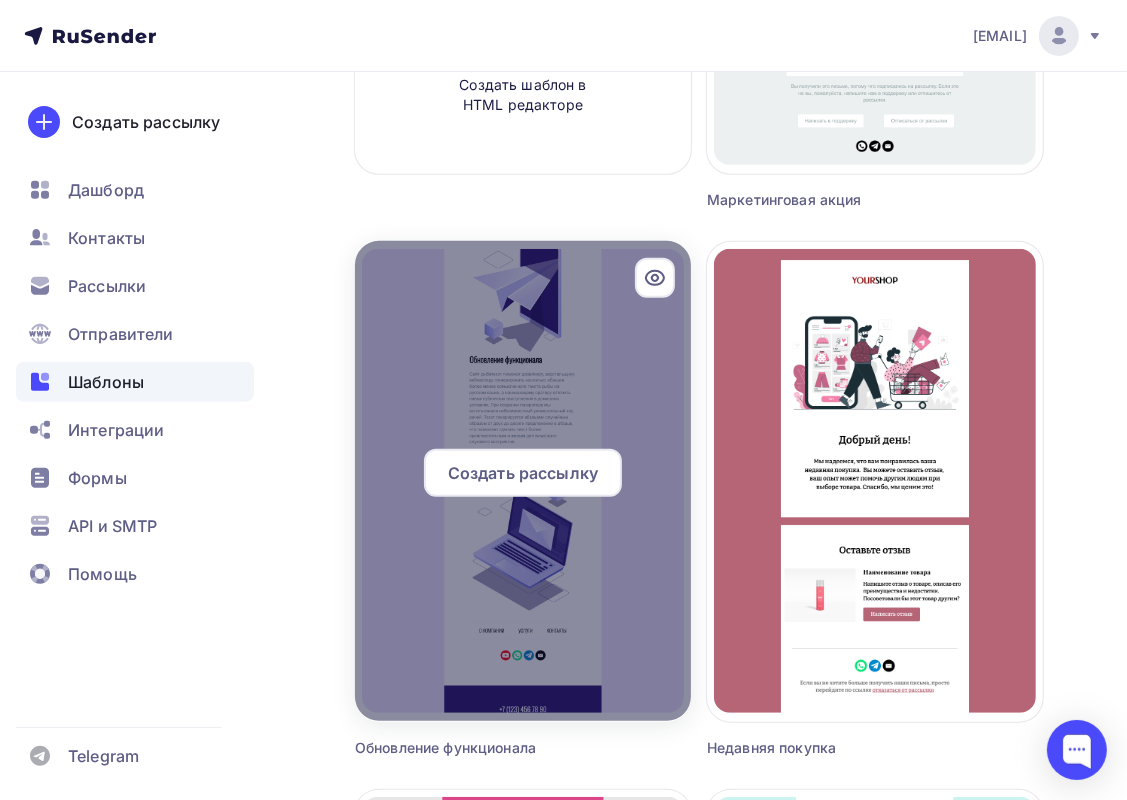 click on "Создать рассылку" at bounding box center [523, 473] 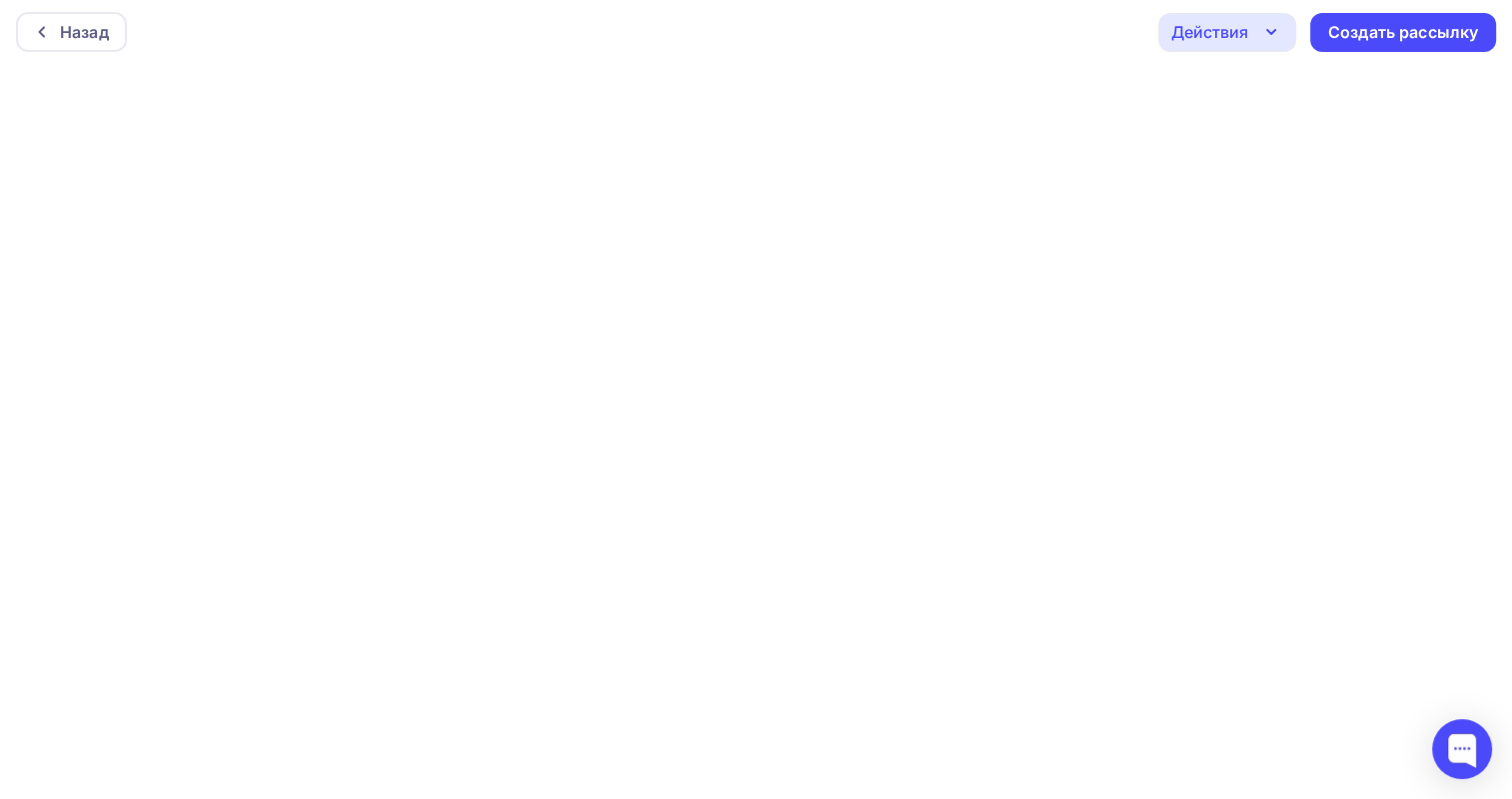 scroll, scrollTop: 0, scrollLeft: 0, axis: both 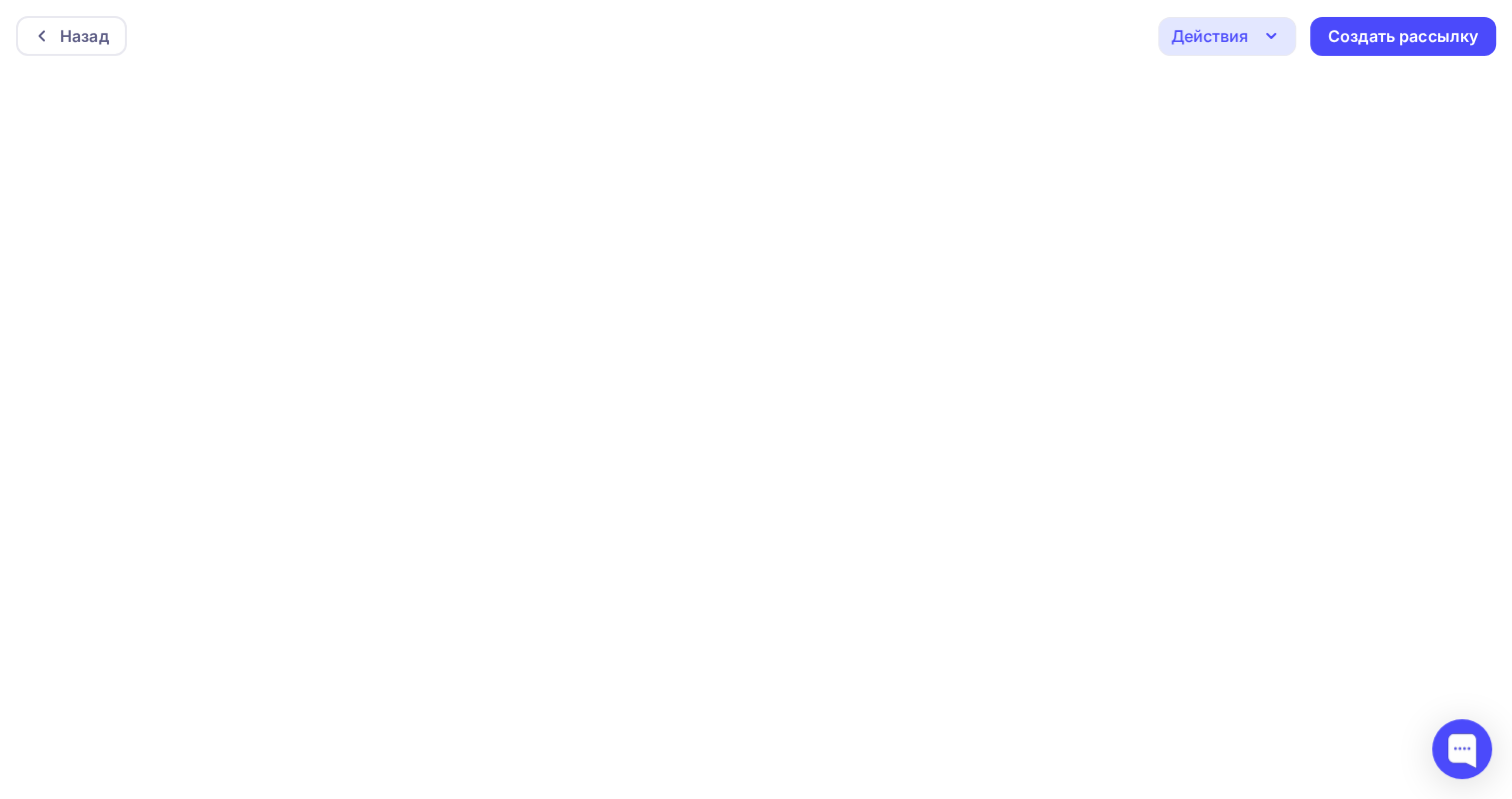 click 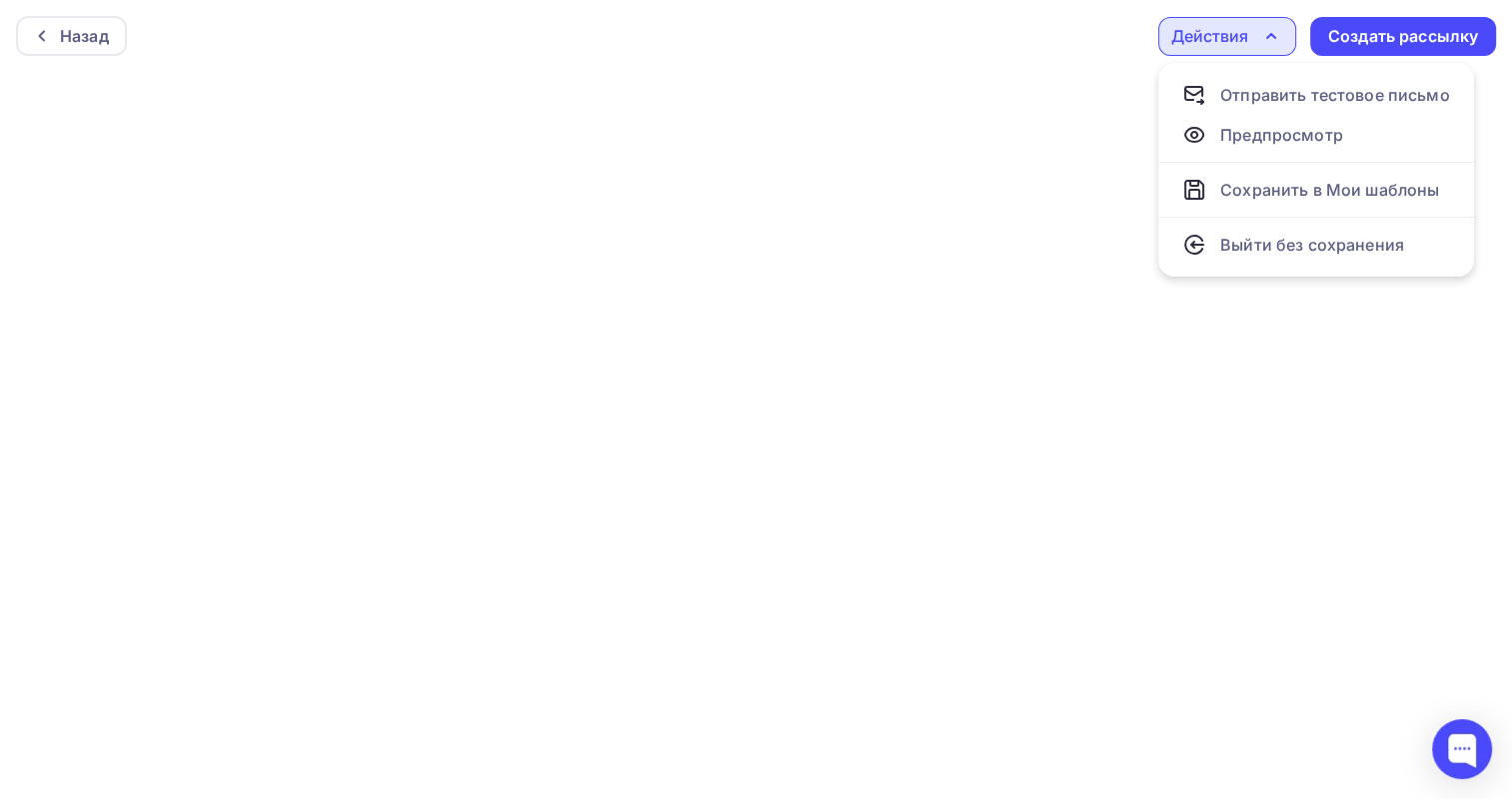 click 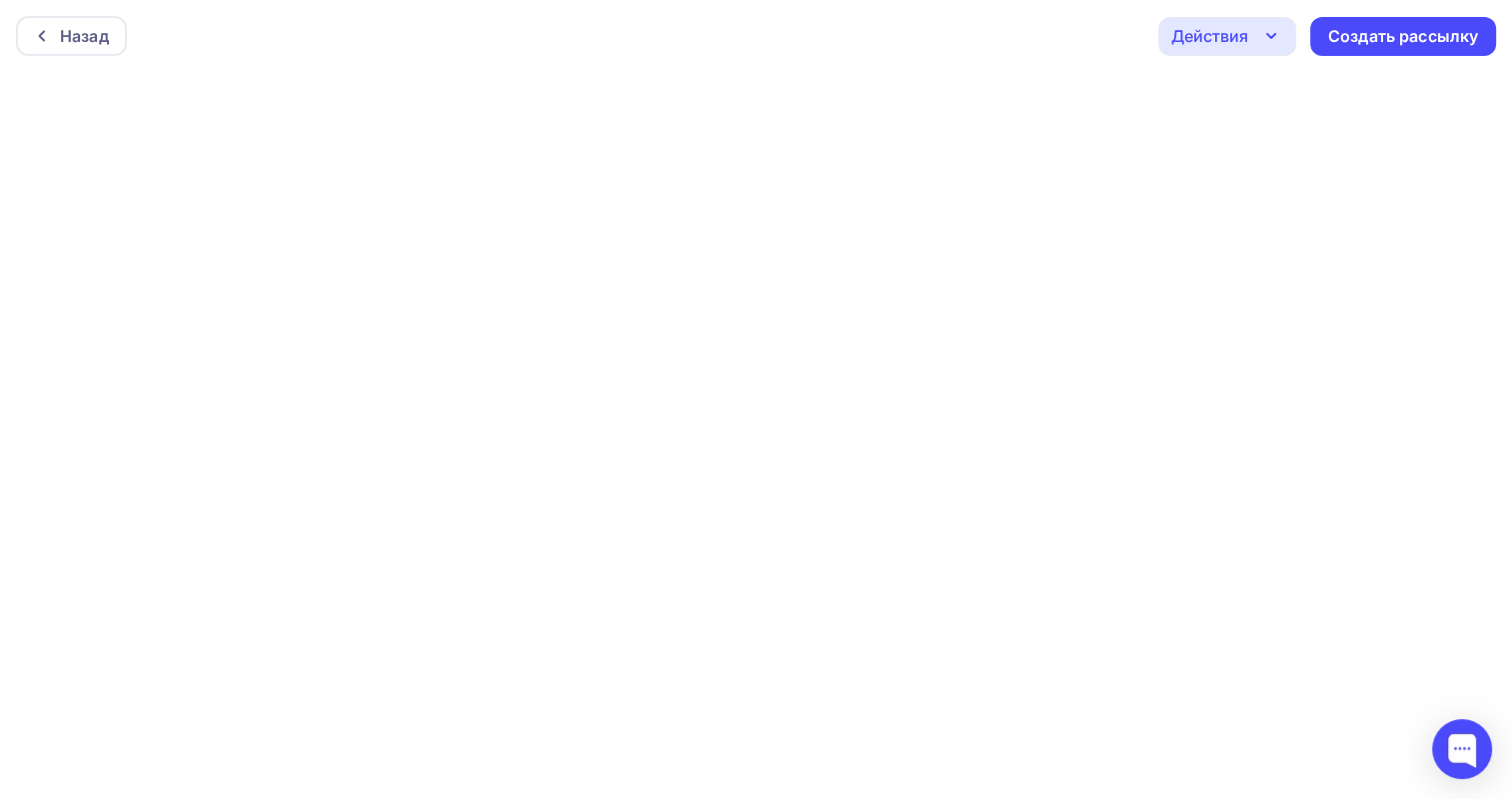 scroll, scrollTop: 0, scrollLeft: 0, axis: both 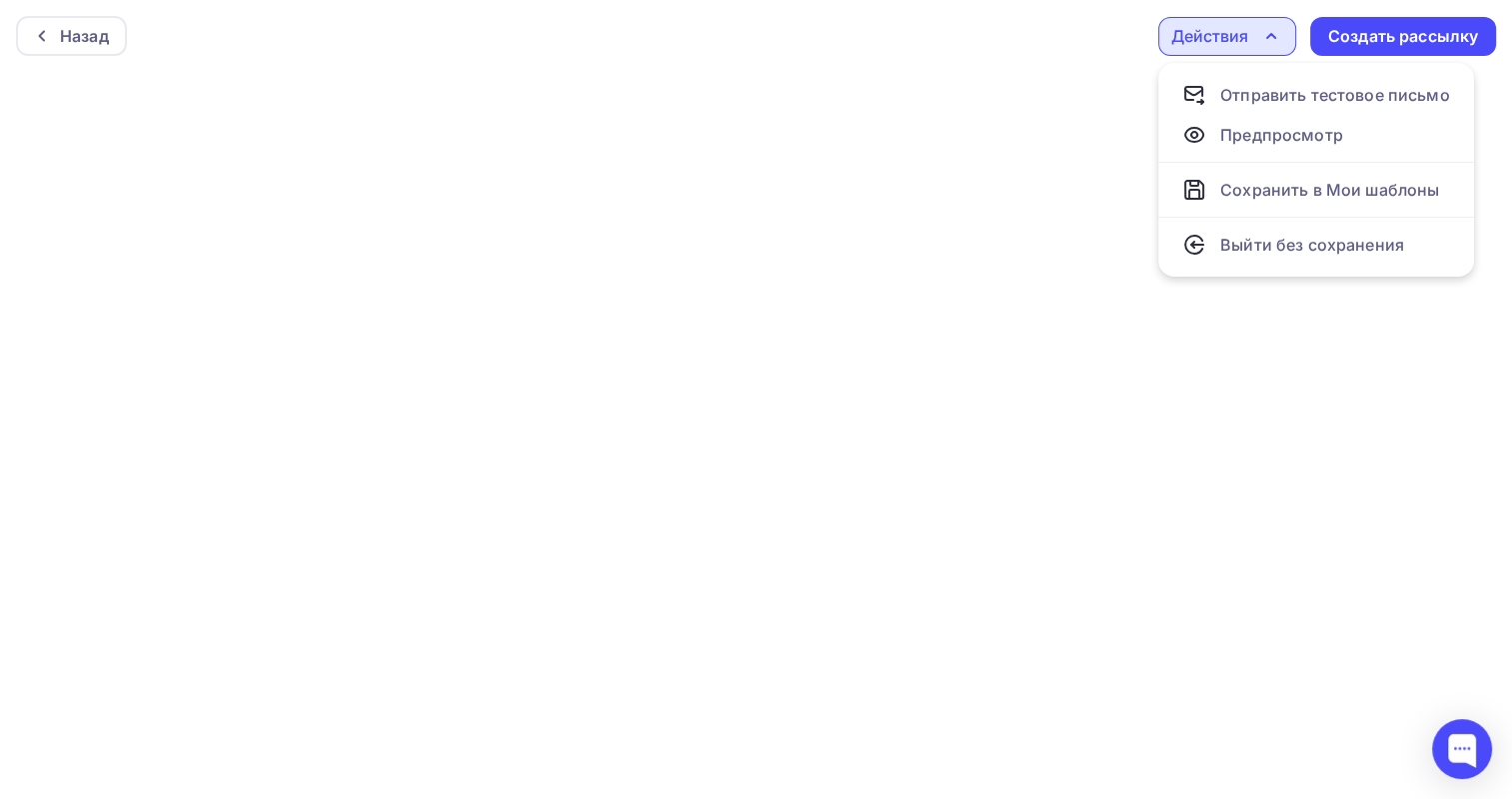 click on "Действия" at bounding box center [1209, 36] 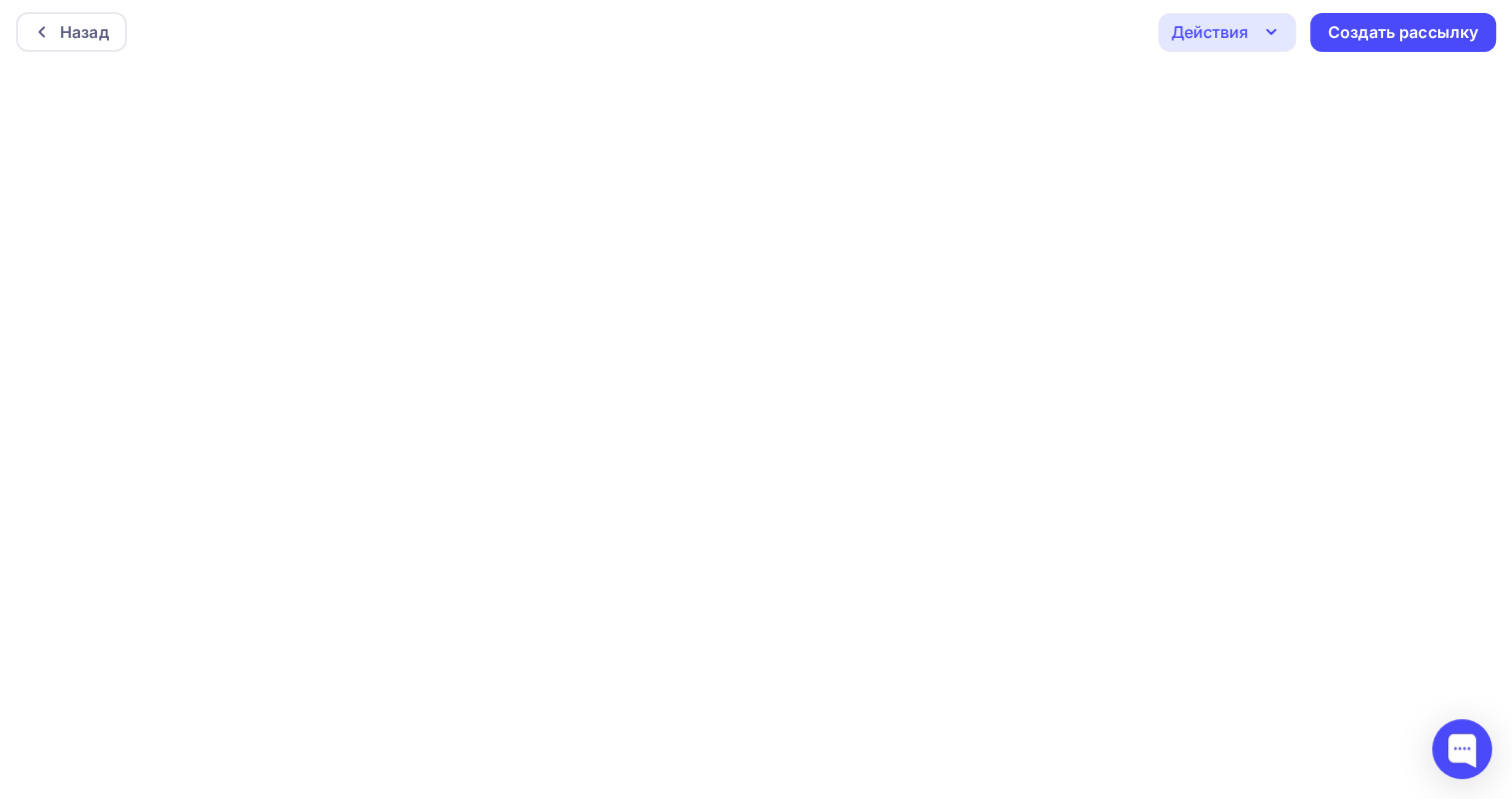 scroll, scrollTop: 0, scrollLeft: 0, axis: both 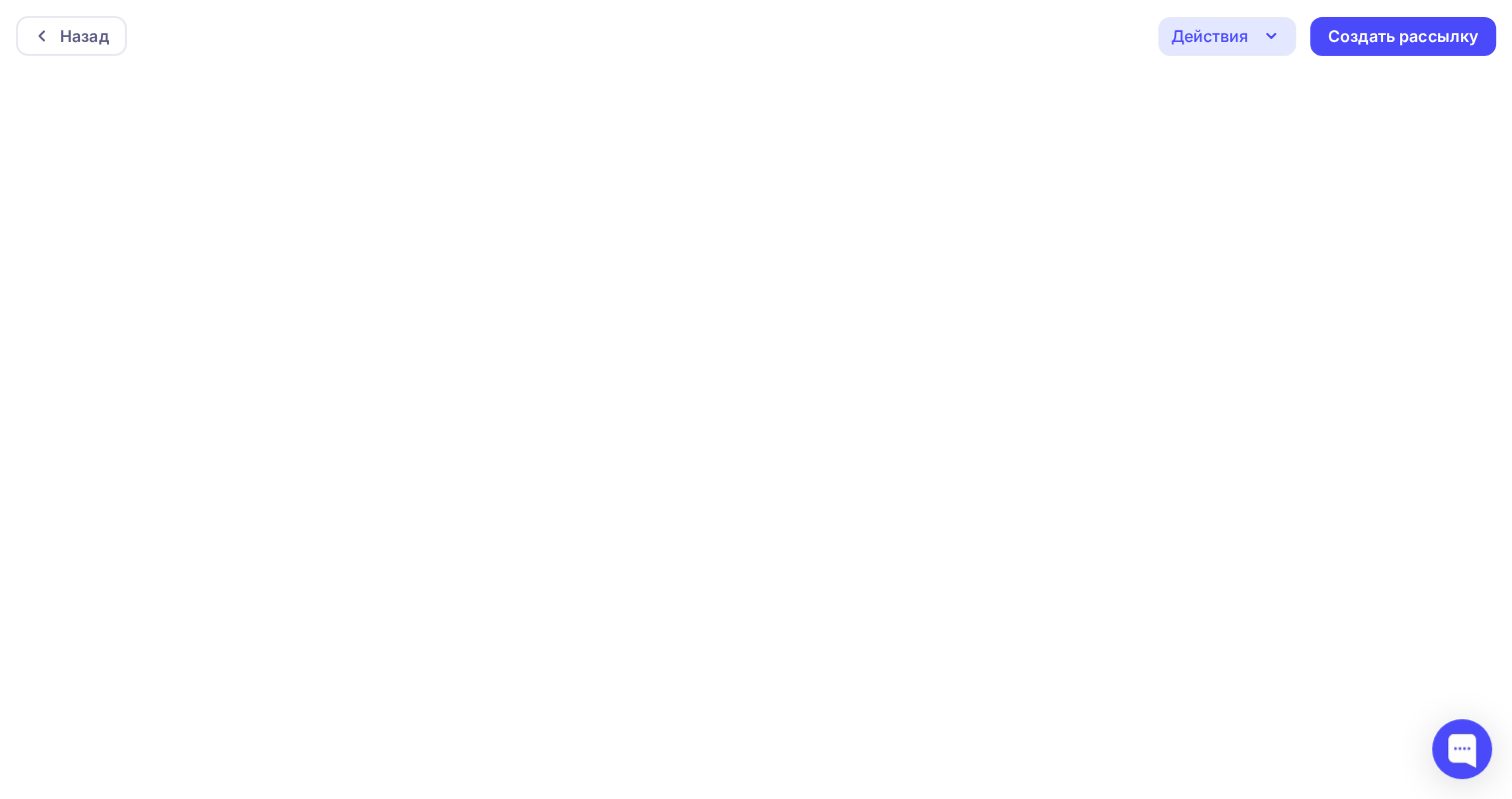 click on "Назад
Действия
Отправить тестовое письмо             Предпросмотр               Сохранить в Мои шаблоны               Выйти без сохранения               Создать рассылку" at bounding box center [756, 36] 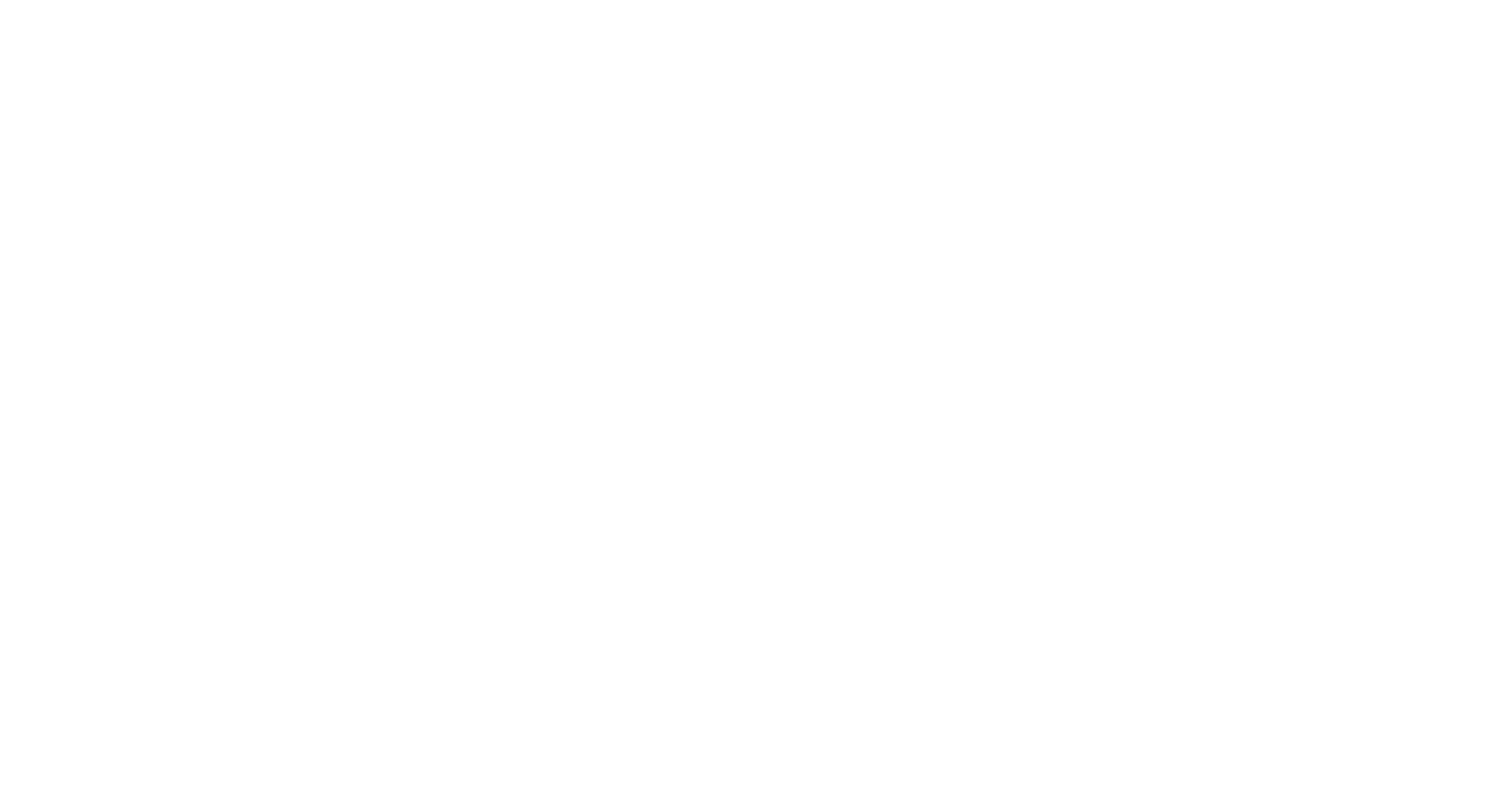 scroll, scrollTop: 4, scrollLeft: 0, axis: vertical 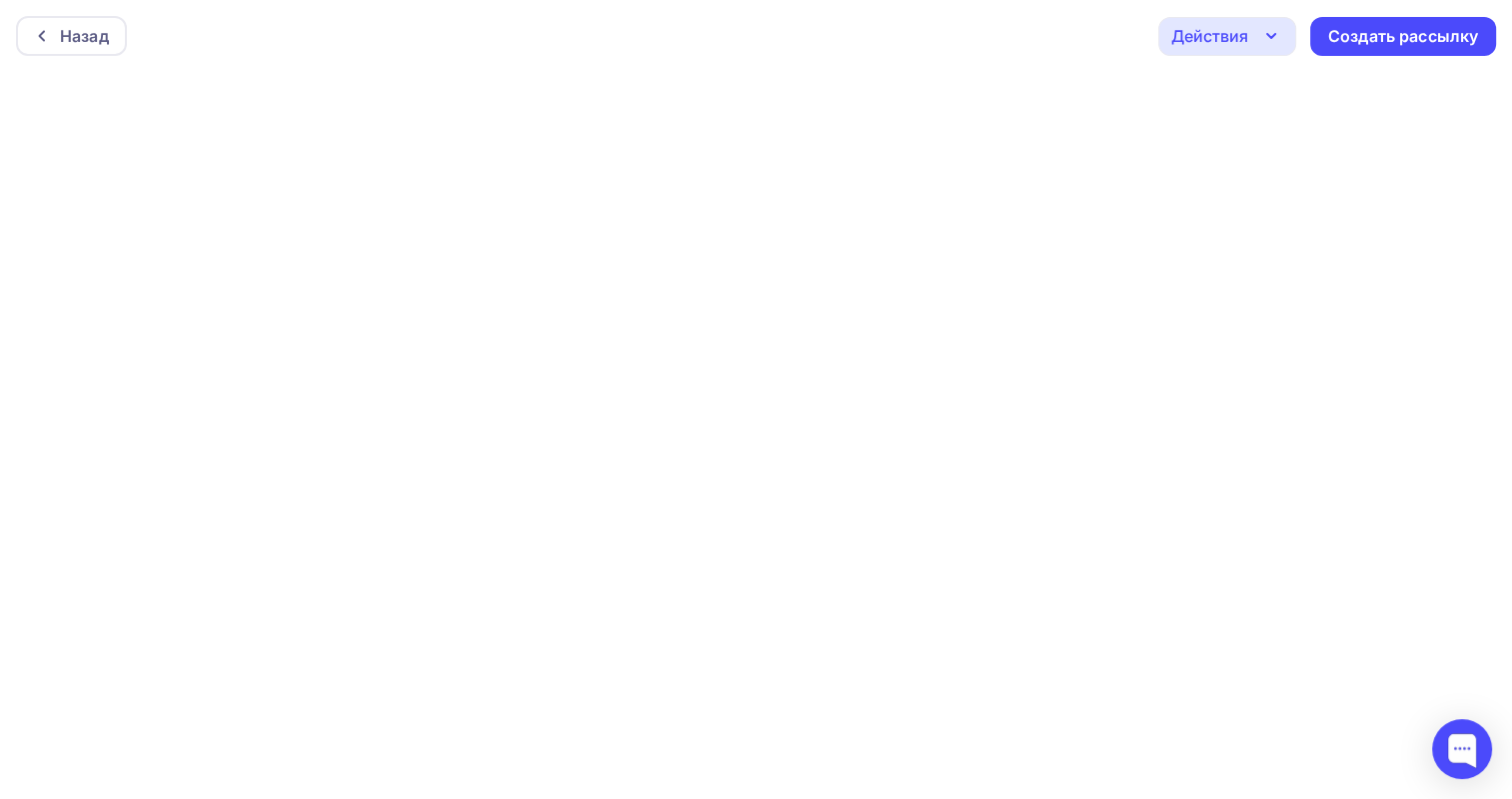 click on "Действия" at bounding box center (1227, 36) 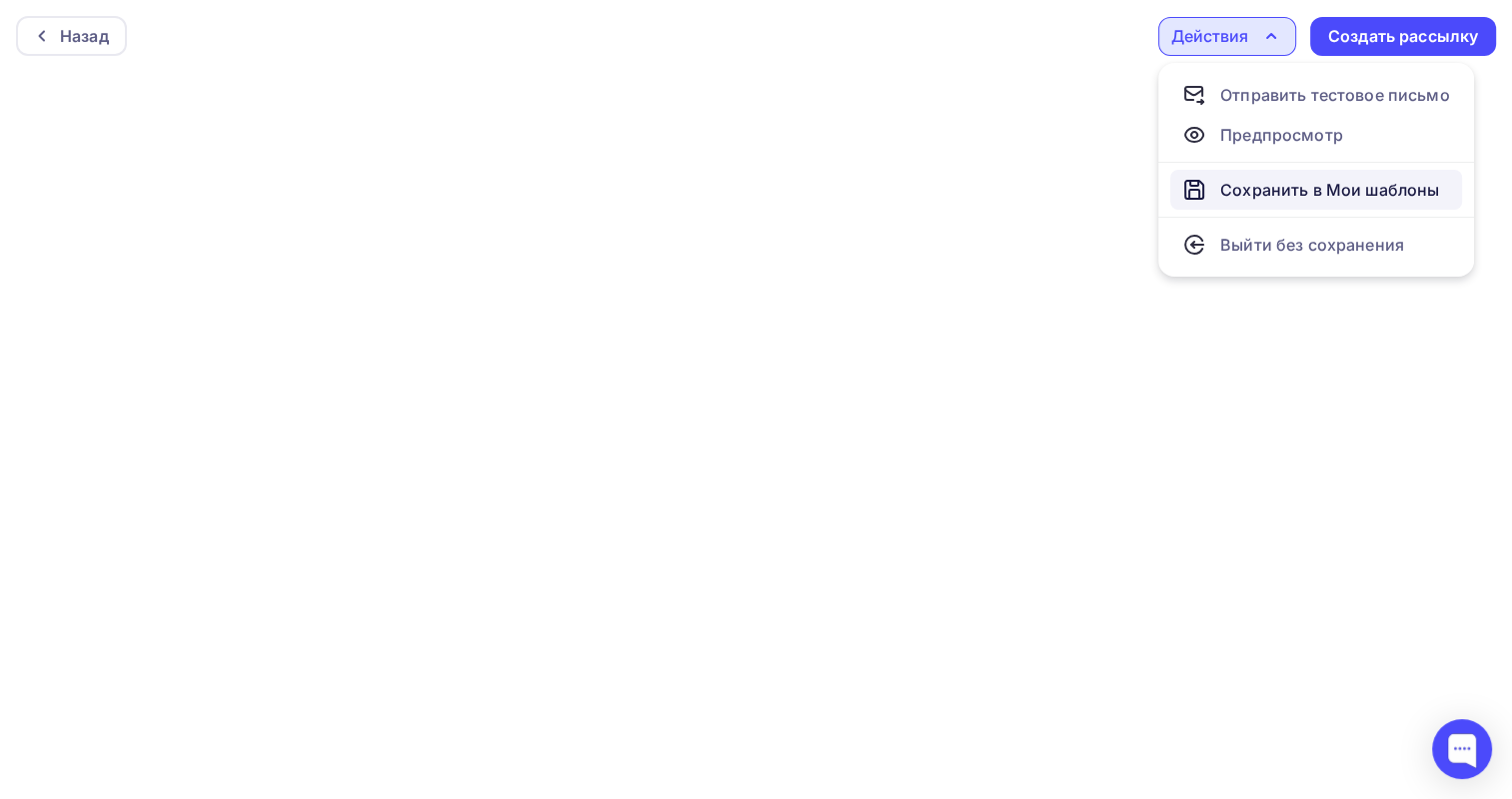 click on "Сохранить в Мои шаблоны" at bounding box center [1316, 190] 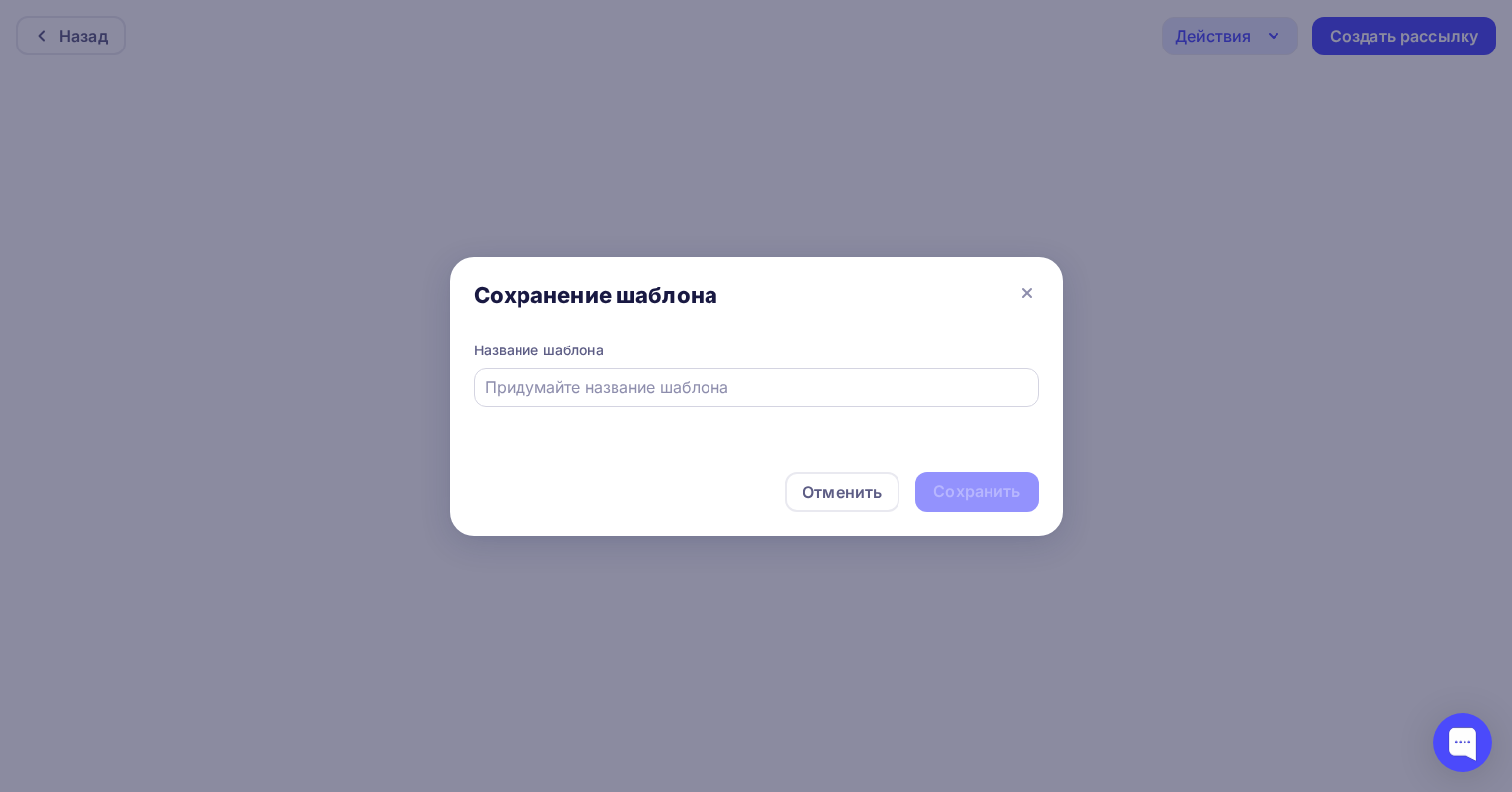 click at bounding box center (756, 387) 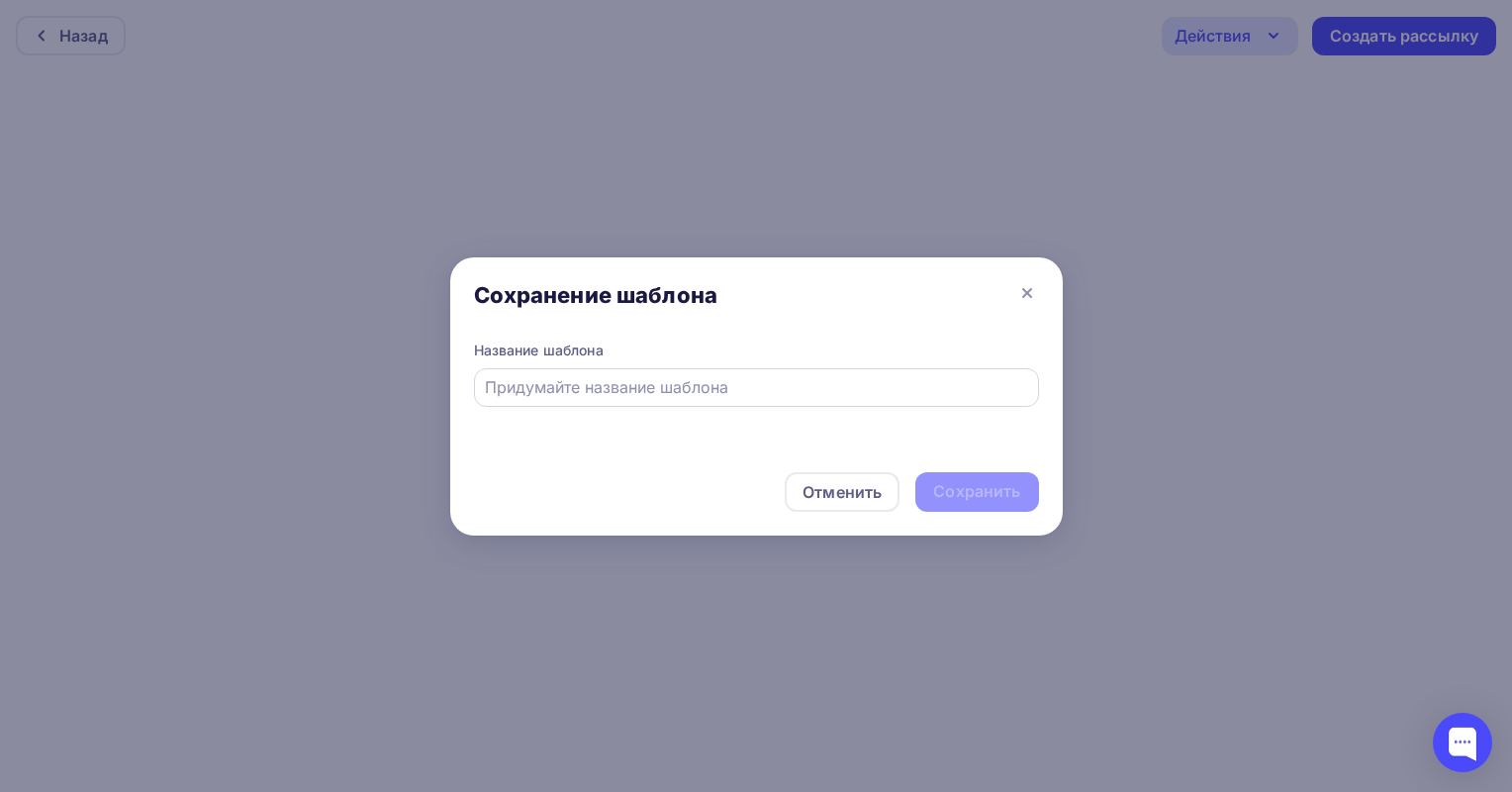 click at bounding box center [756, 387] 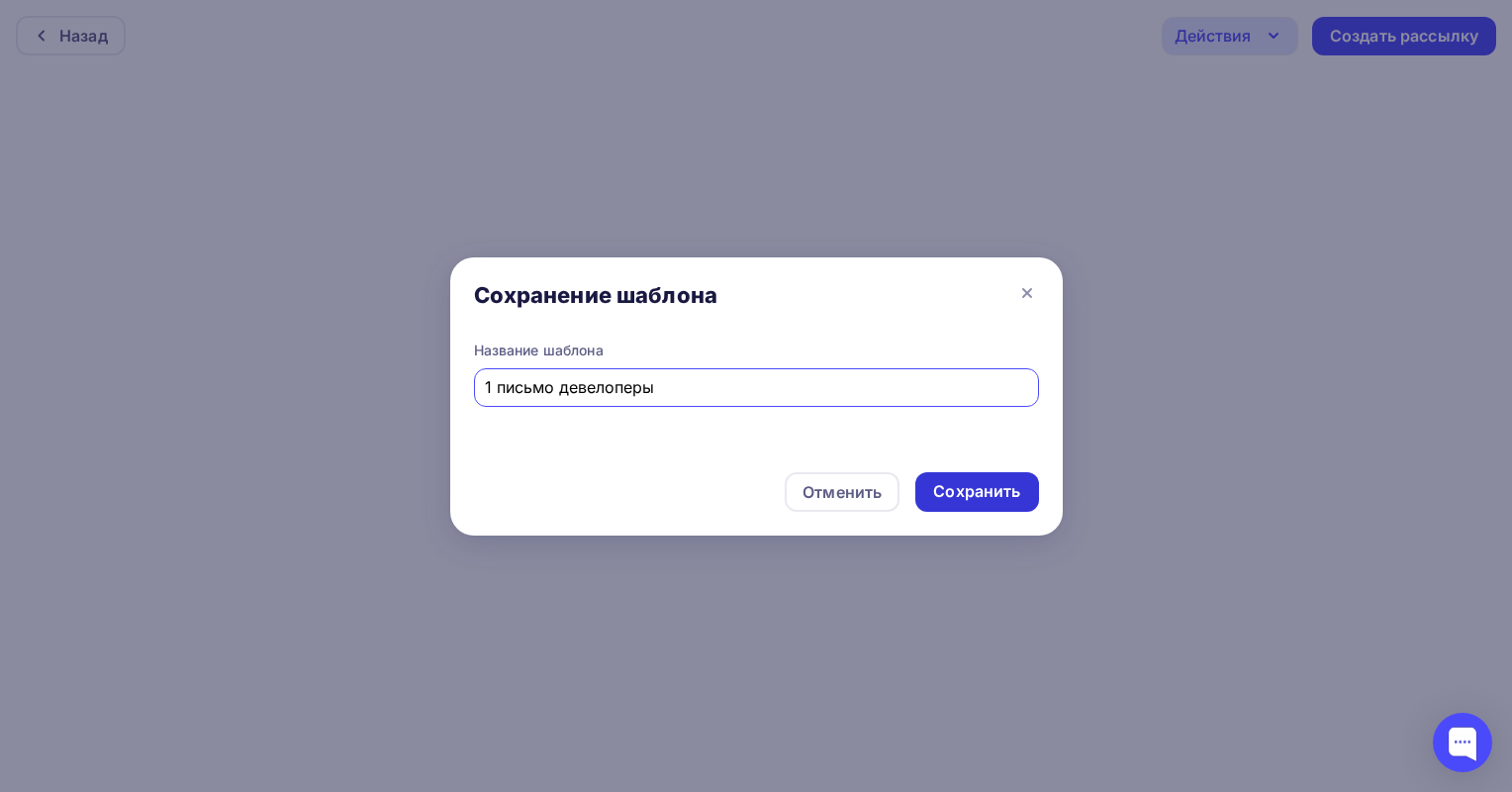 type on "1 письмо девелоперы" 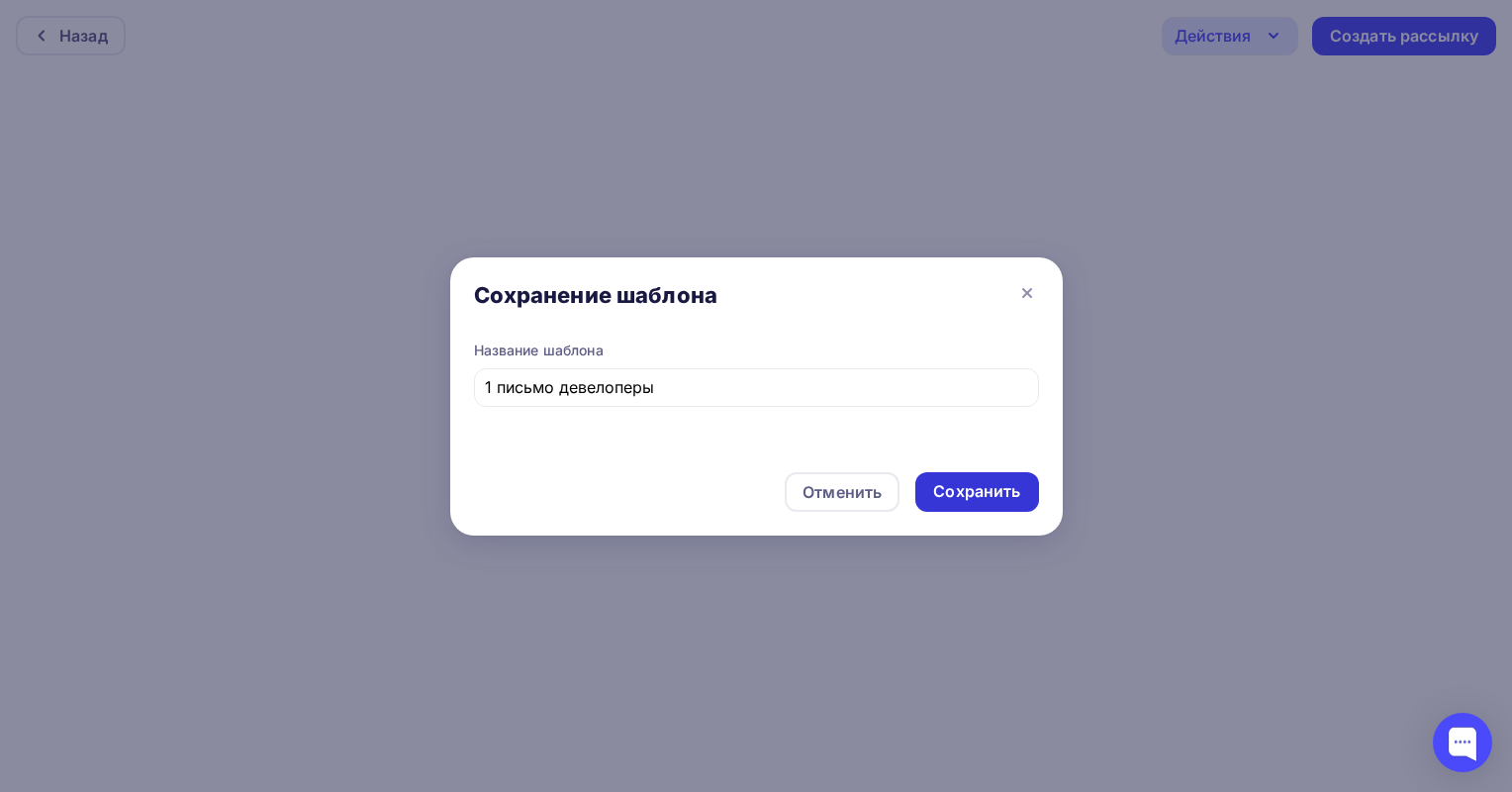 click on "Сохранить" at bounding box center [977, 491] 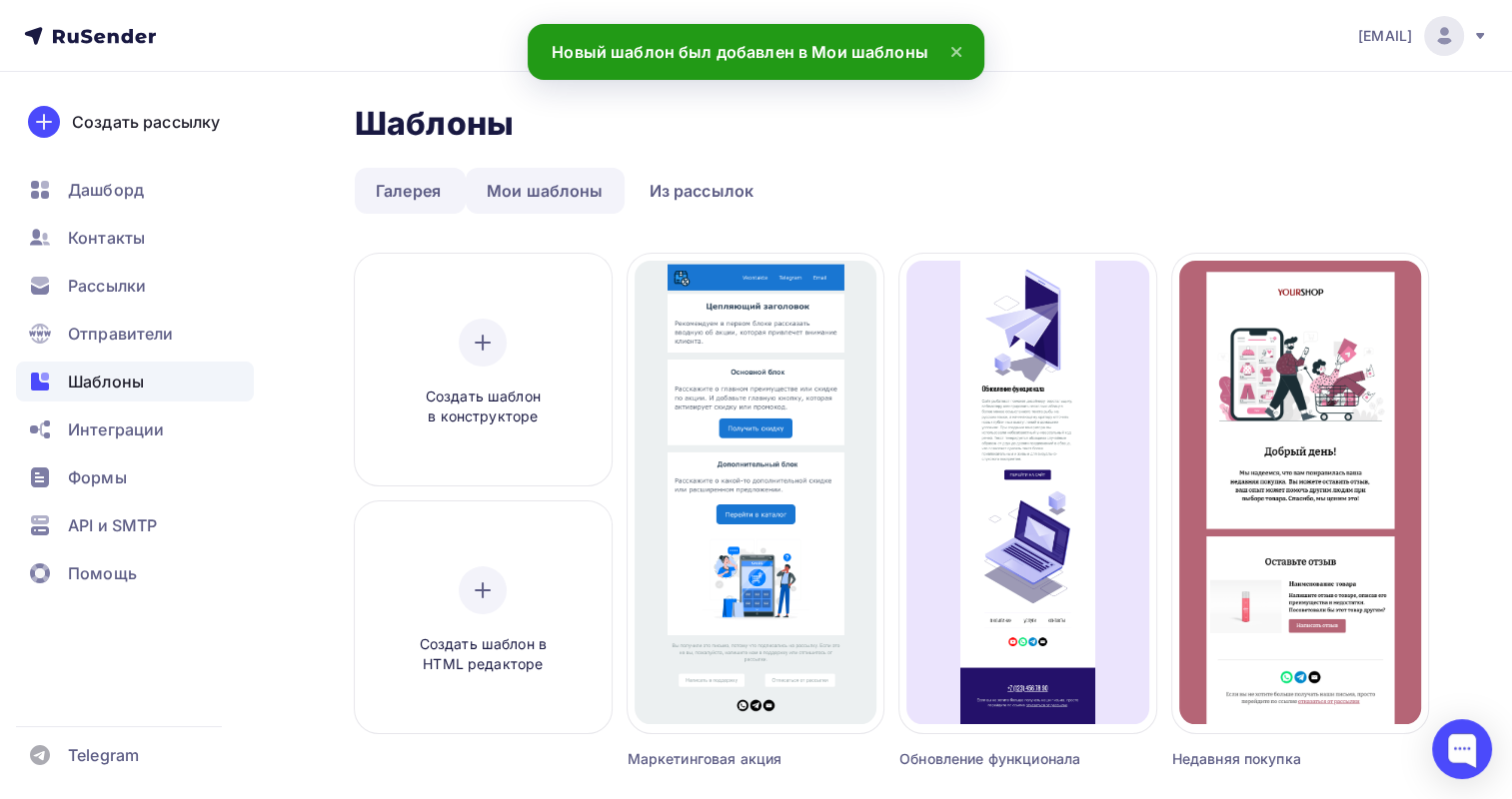 click on "Мои шаблоны" at bounding box center [545, 191] 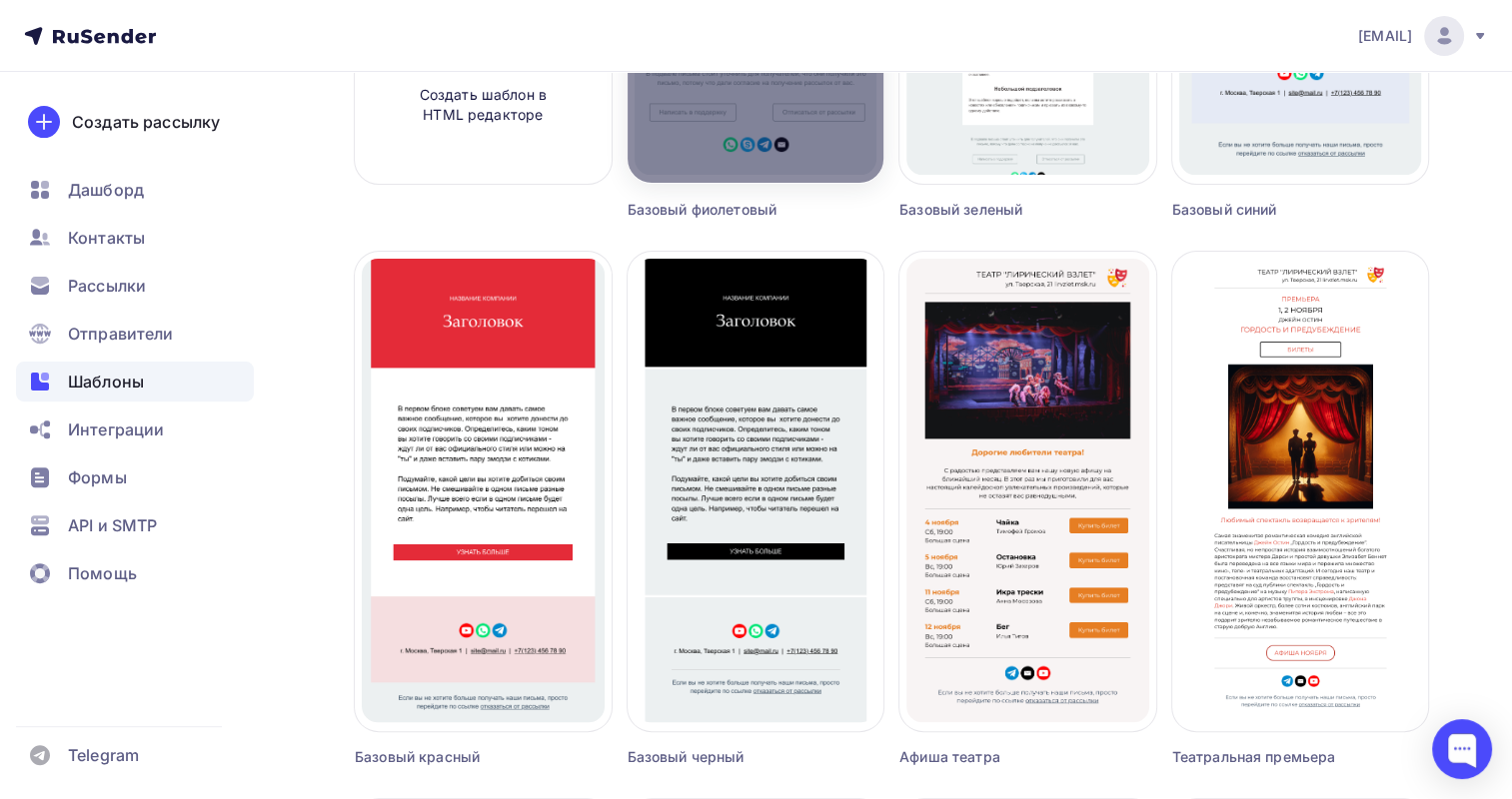scroll, scrollTop: 0, scrollLeft: 0, axis: both 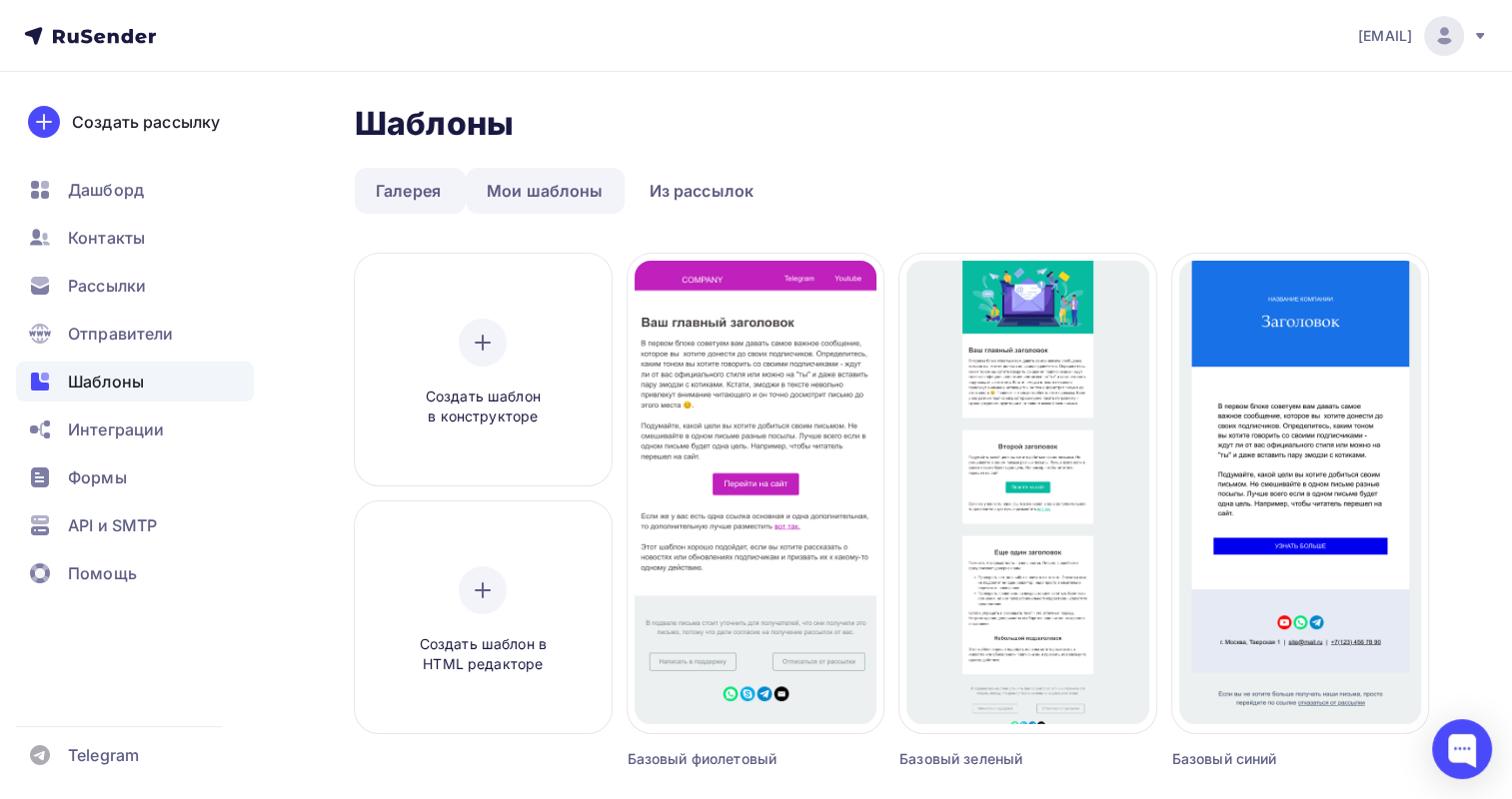 click on "Мои шаблоны" at bounding box center (545, 191) 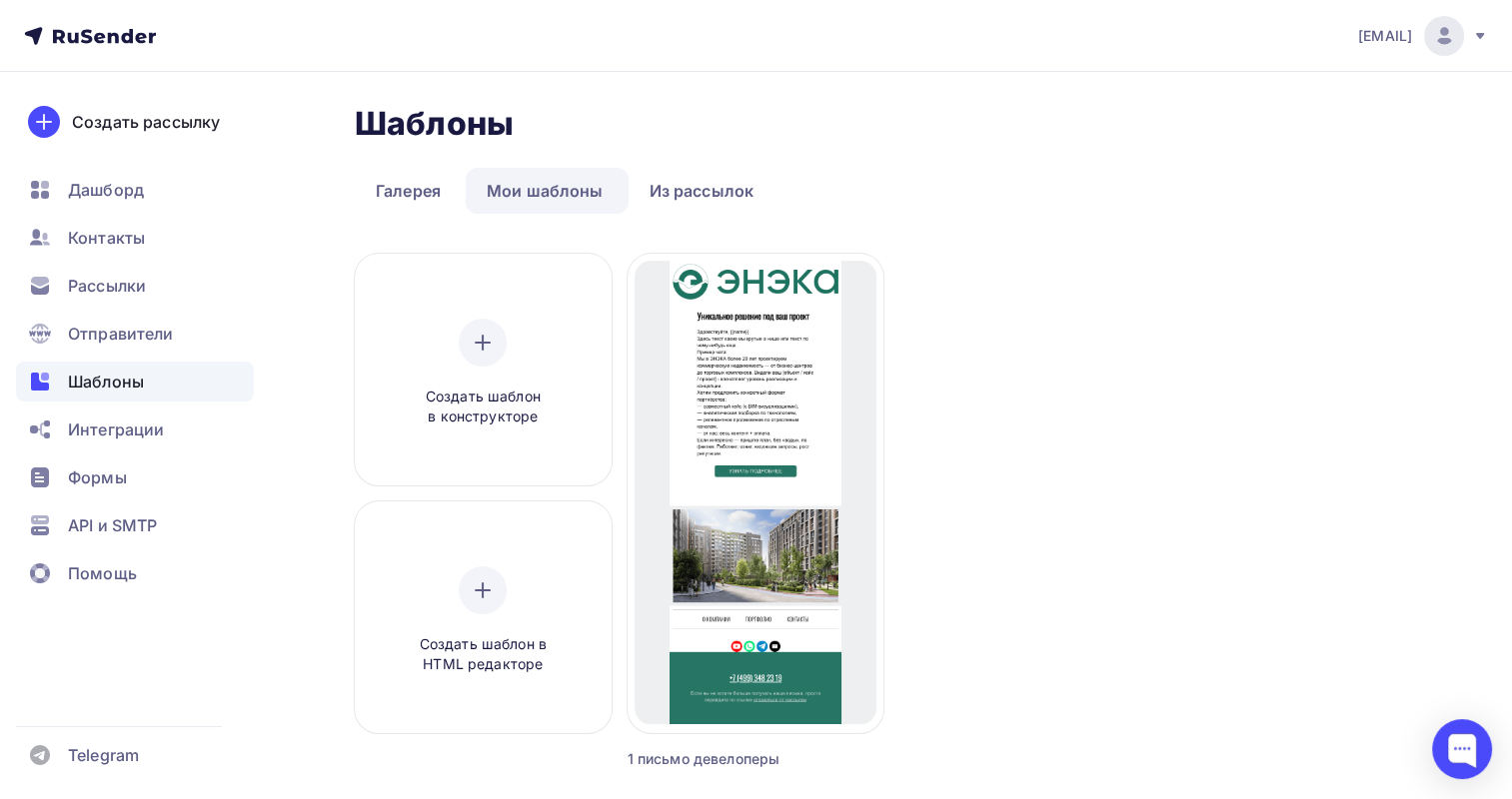 click on "Мои шаблоны" at bounding box center (545, 191) 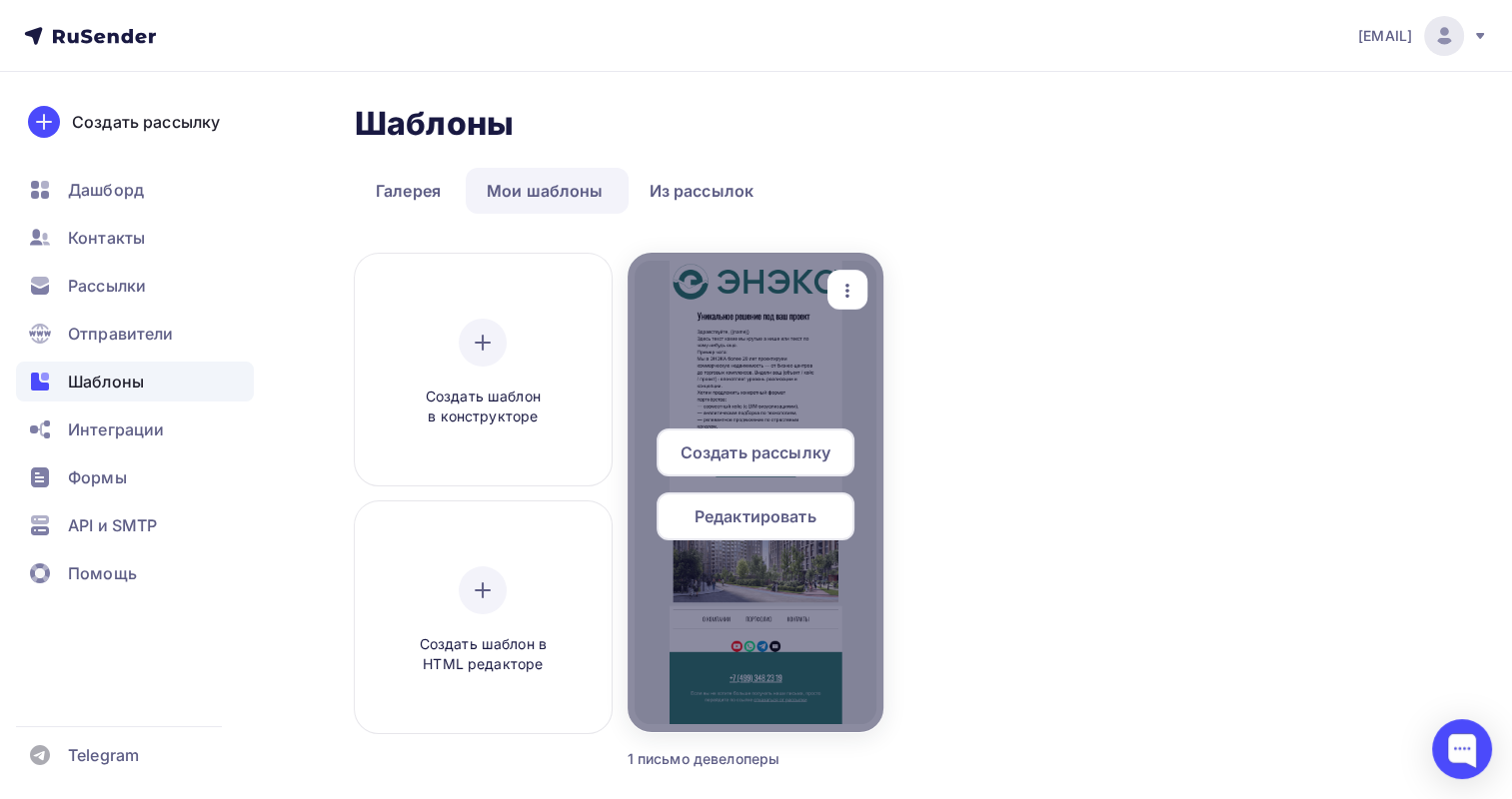 click on "Редактировать" at bounding box center (756, 516) 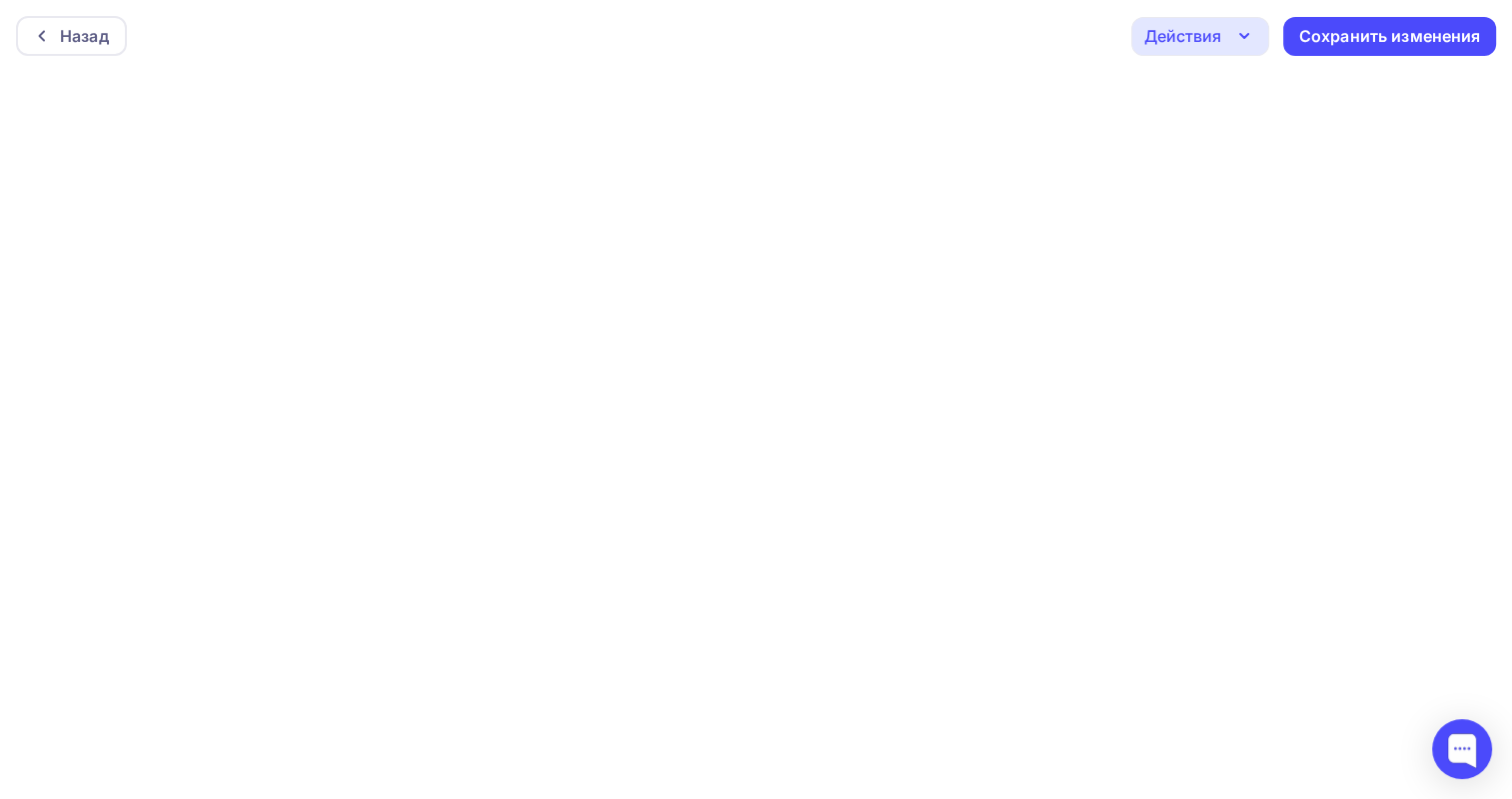 click on "Действия" at bounding box center [1200, 36] 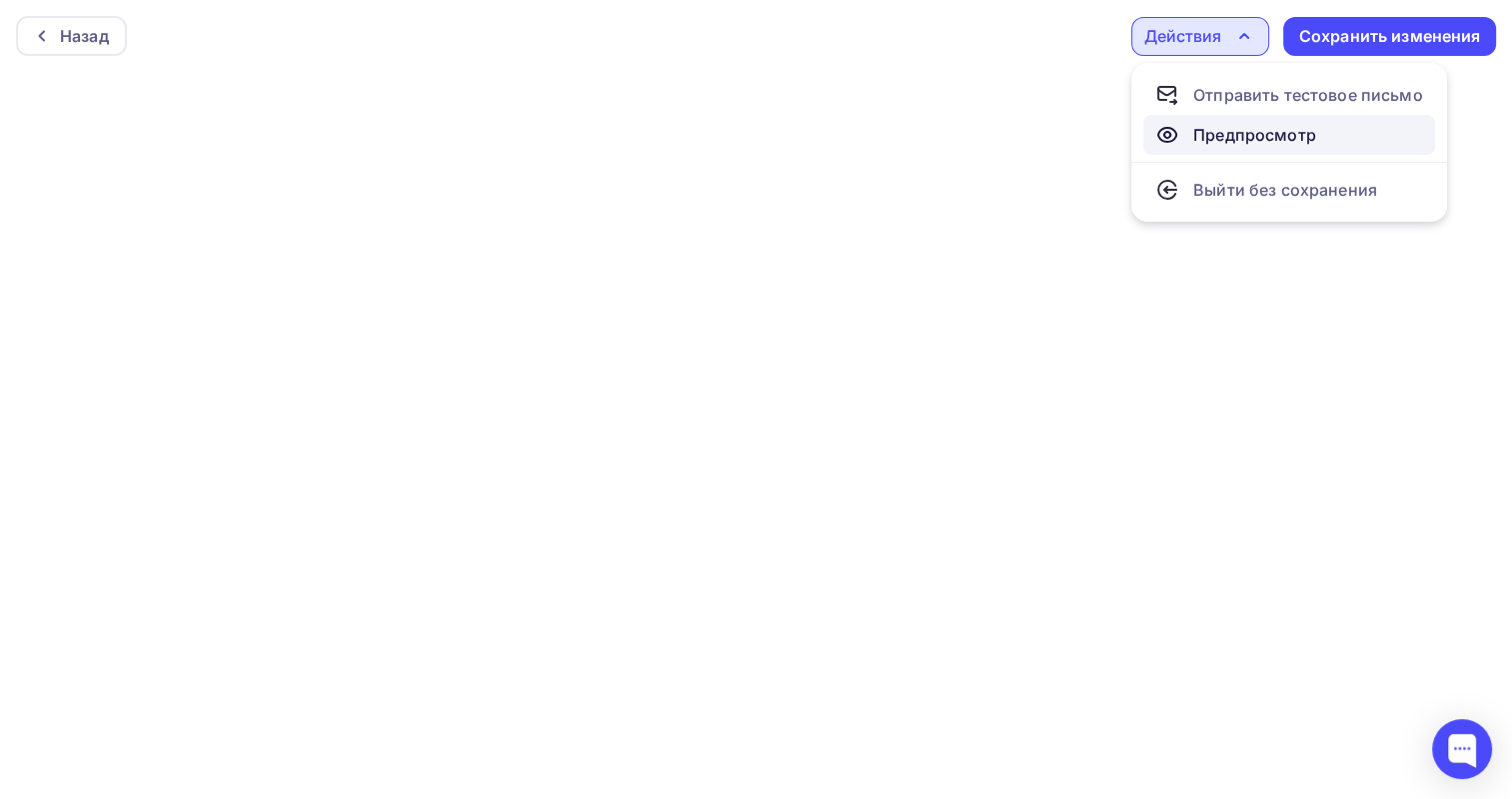 click on "Предпросмотр" at bounding box center [1254, 135] 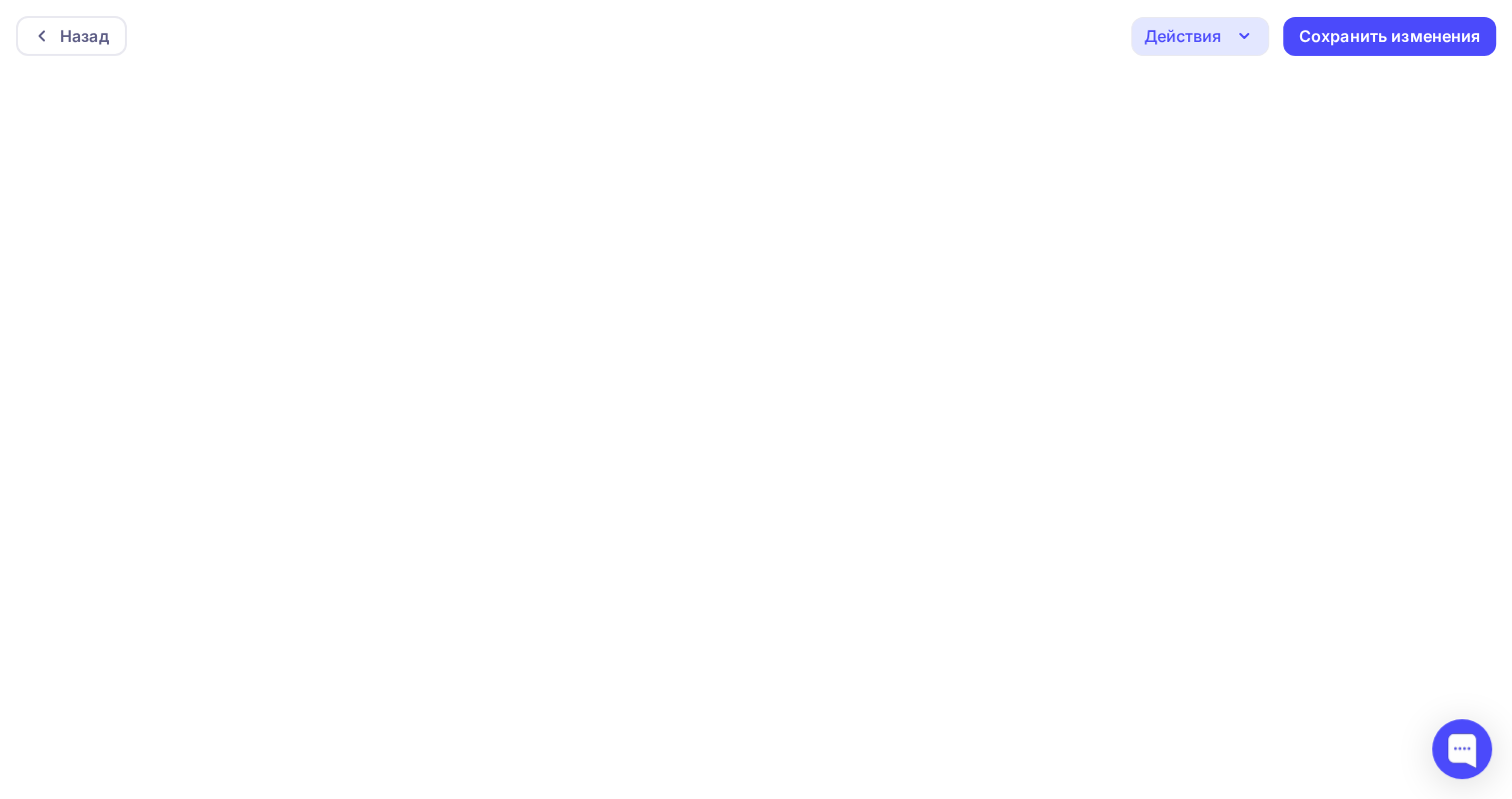click on "Действия" at bounding box center [1182, 36] 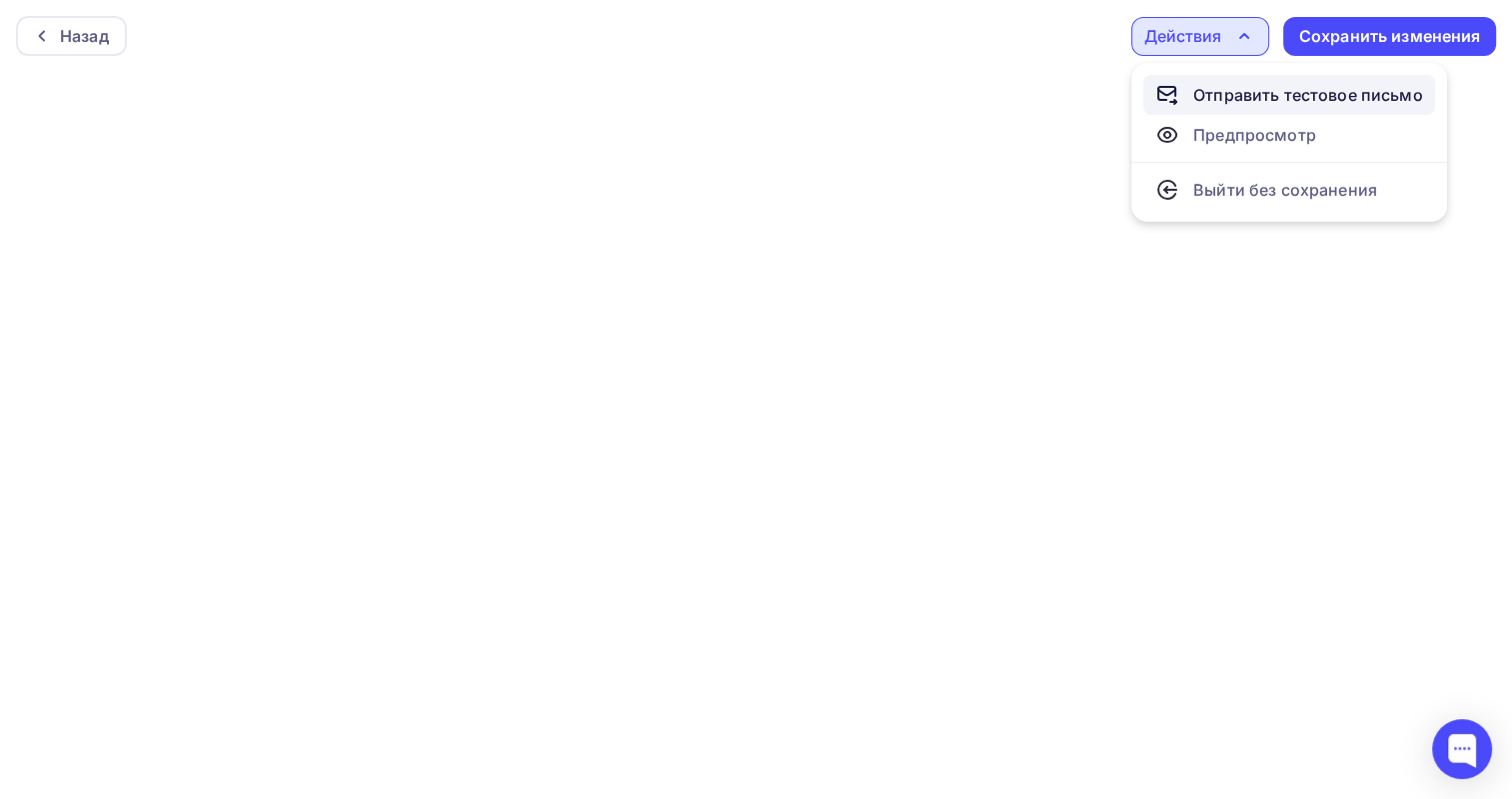 click on "Отправить тестовое письмо" at bounding box center (1308, 95) 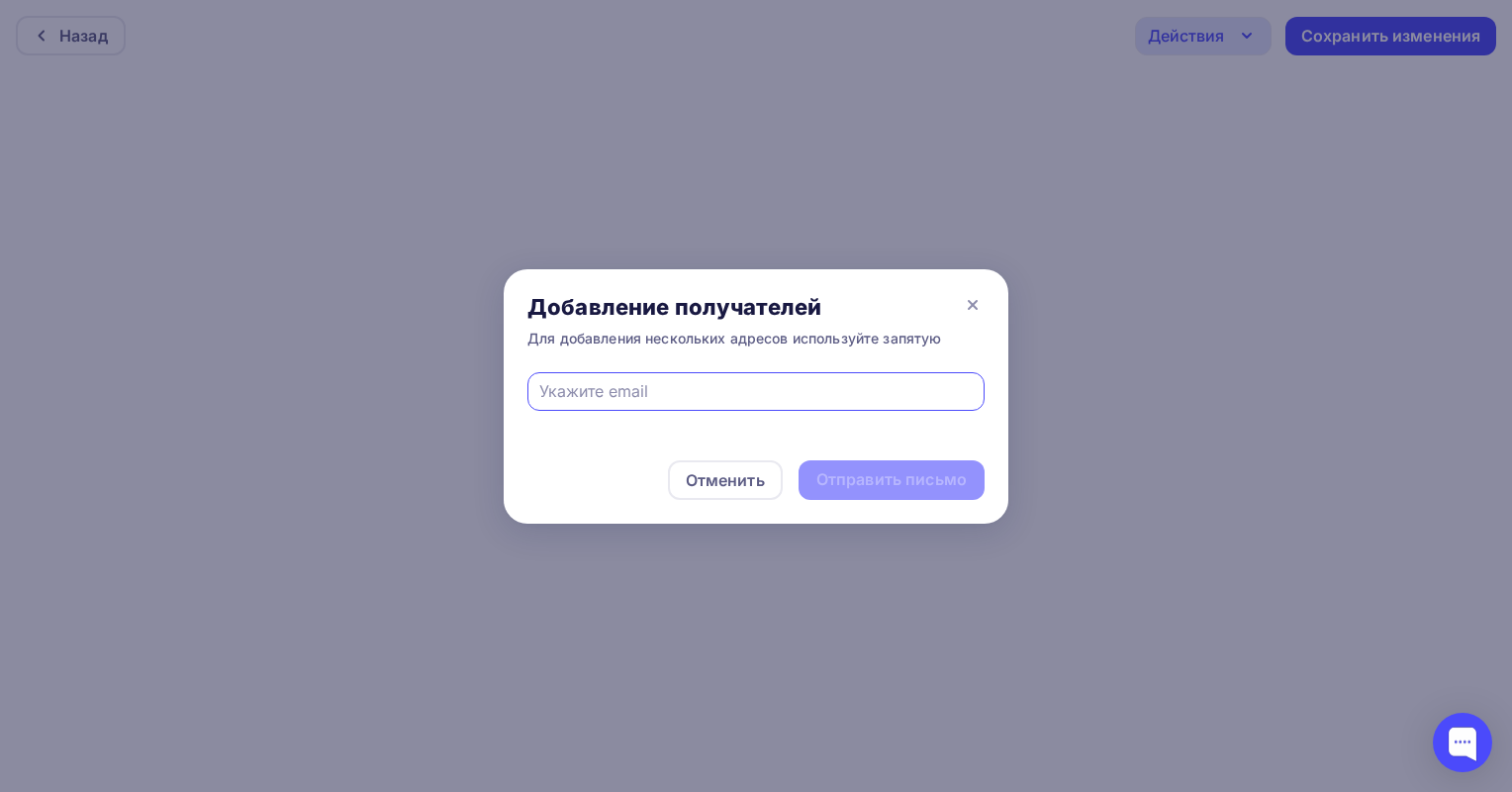 click at bounding box center (756, 391) 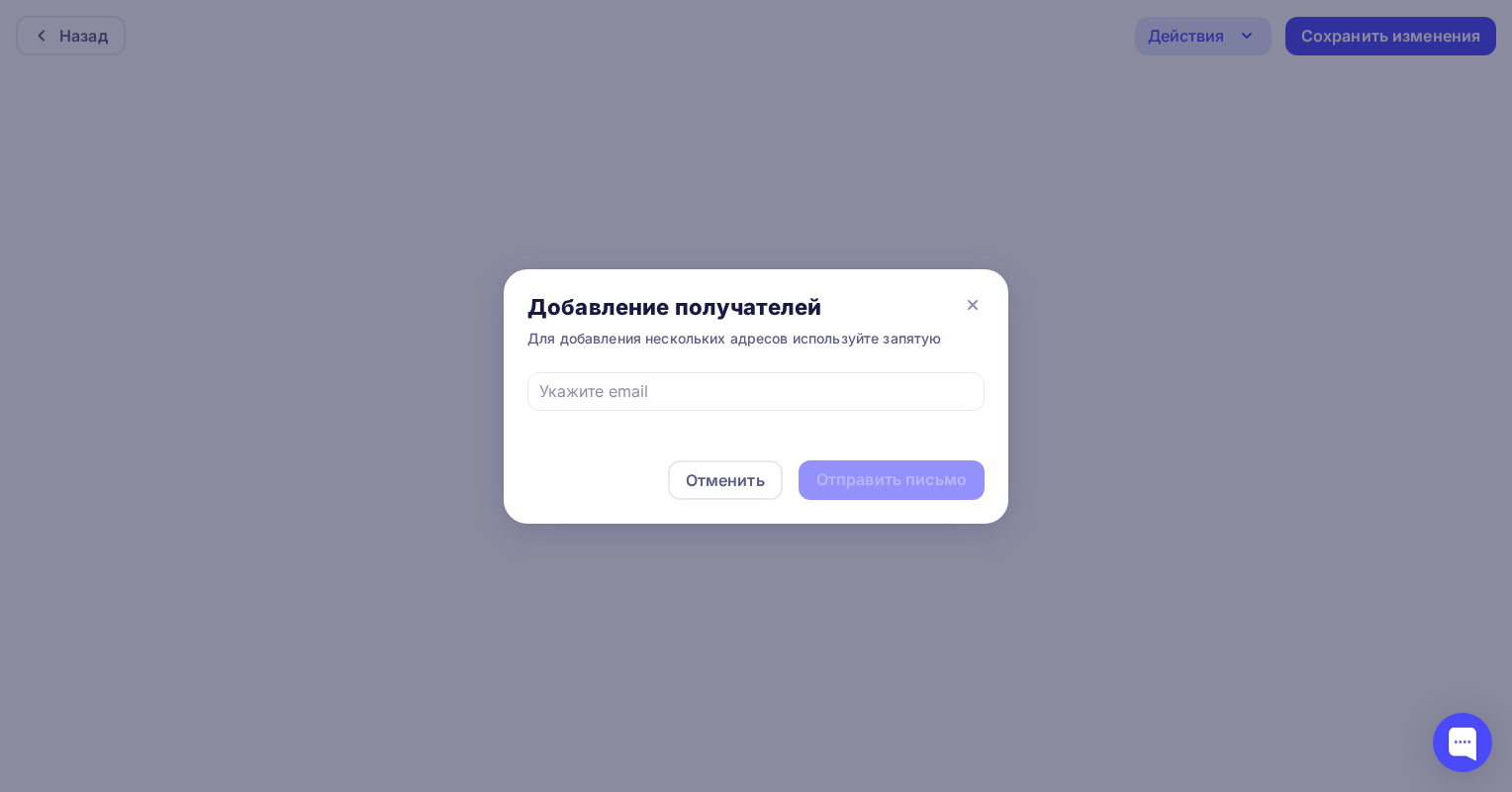 click at bounding box center [756, 396] 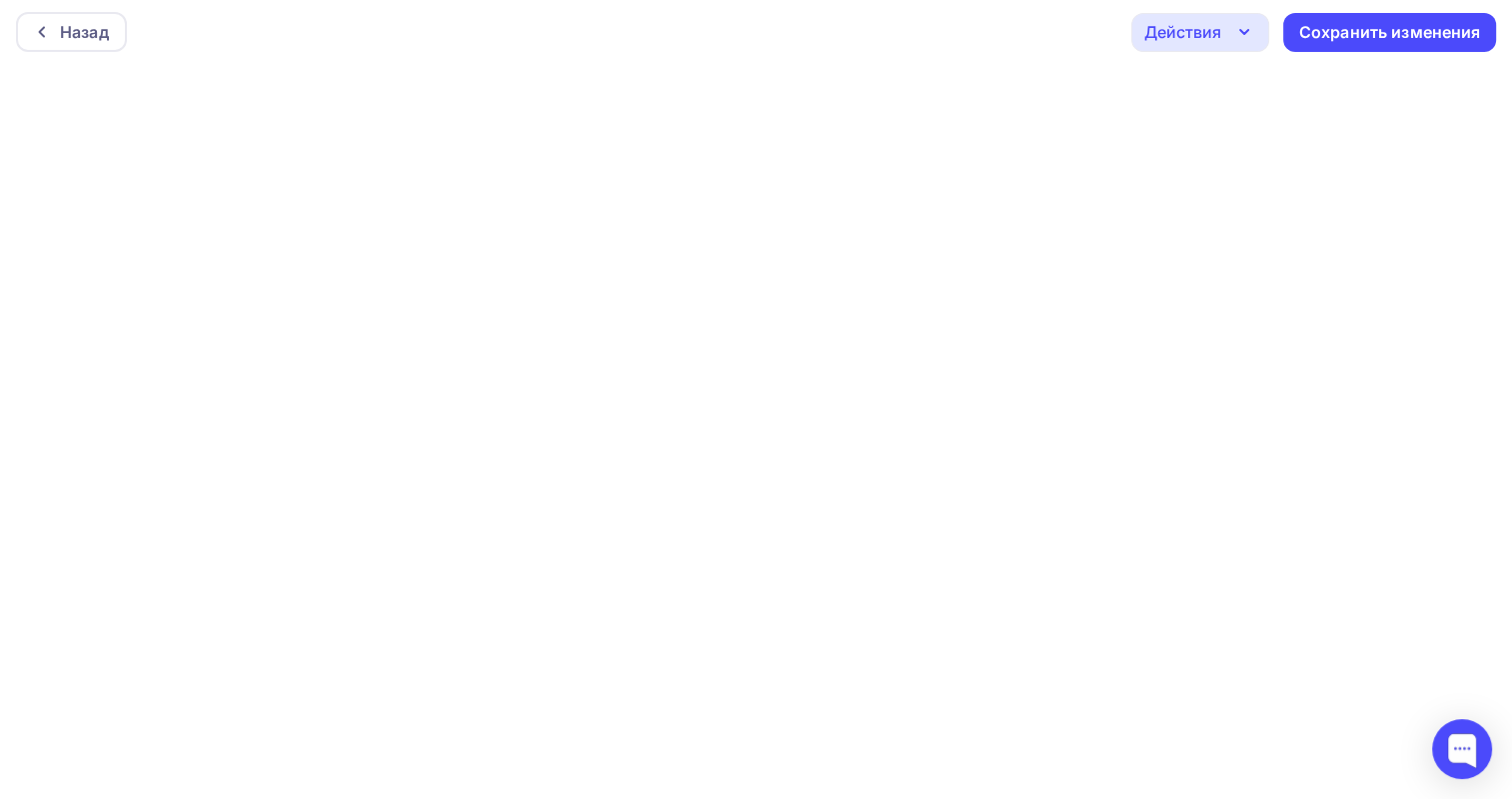 scroll, scrollTop: 0, scrollLeft: 0, axis: both 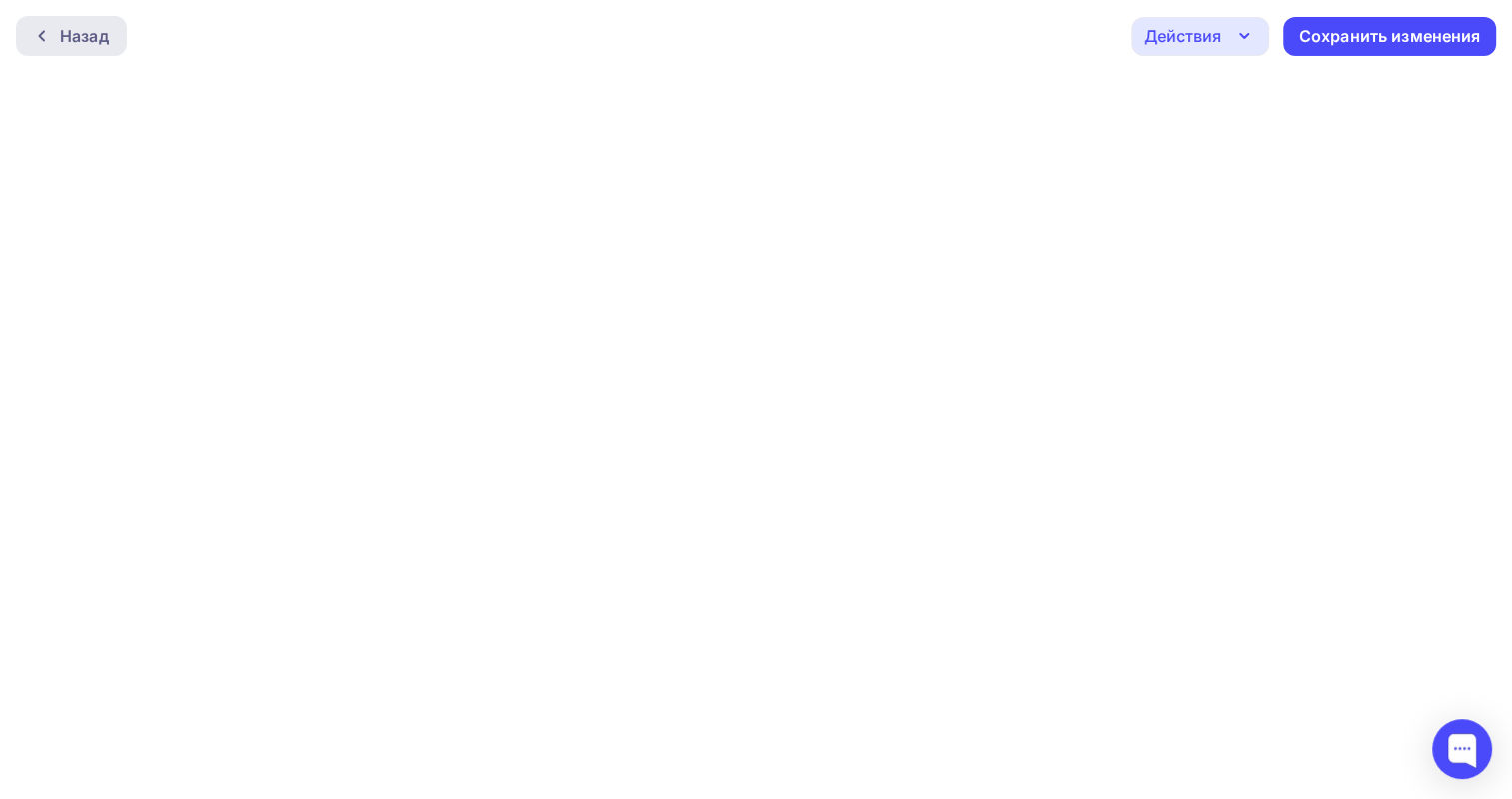 click on "Назад" at bounding box center (84, 36) 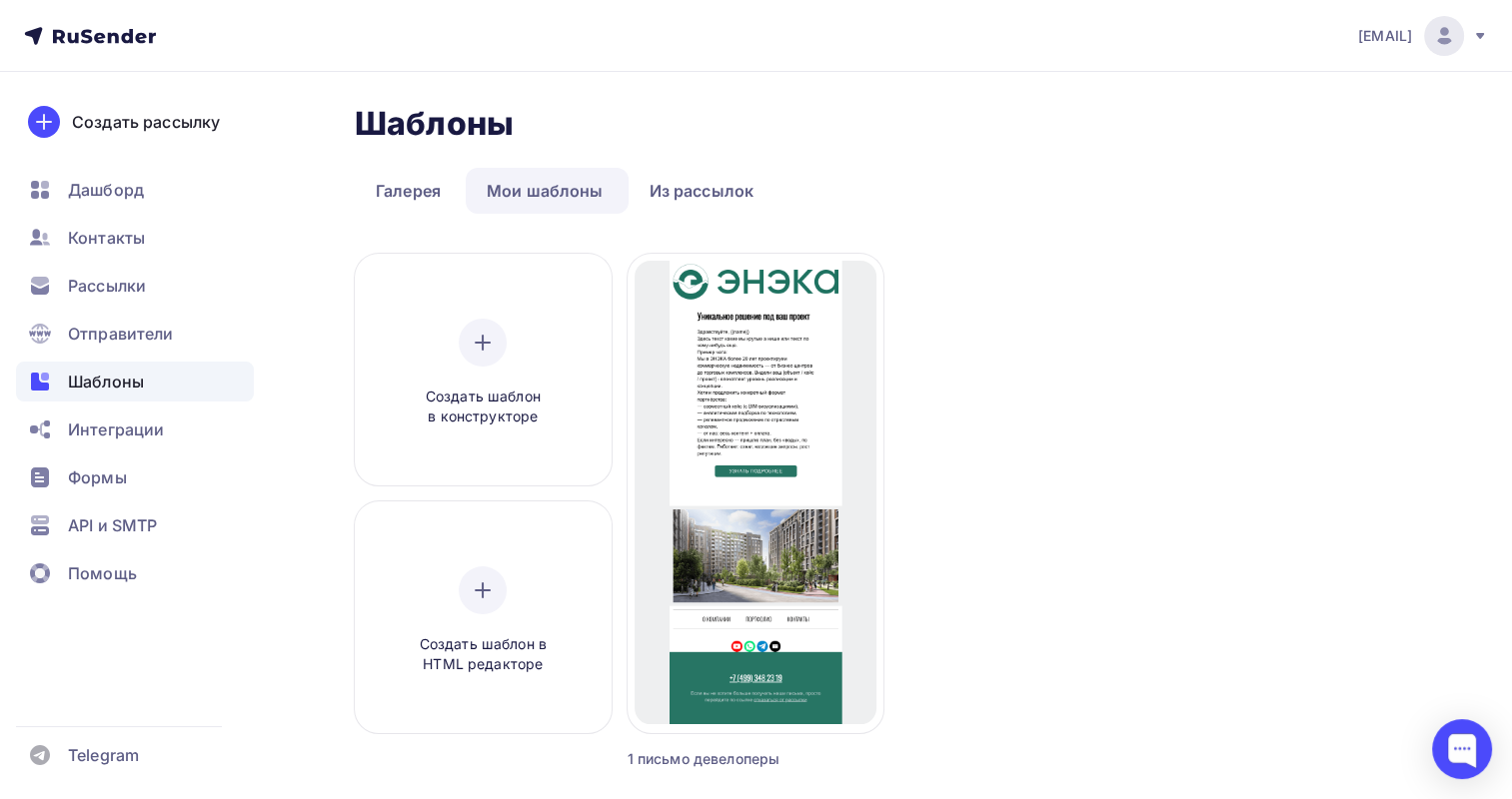 scroll, scrollTop: 195, scrollLeft: 0, axis: vertical 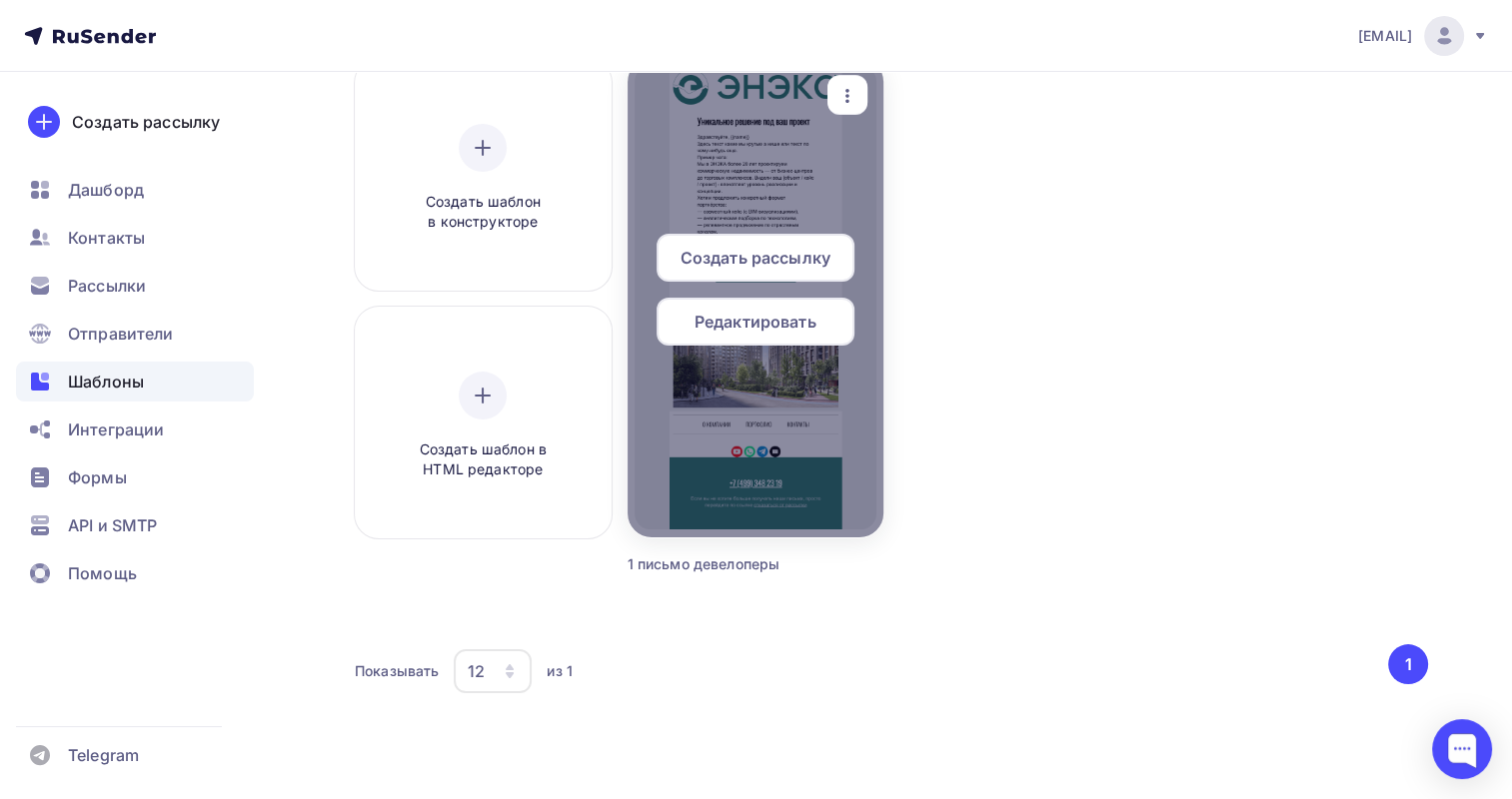 click at bounding box center [847, 95] 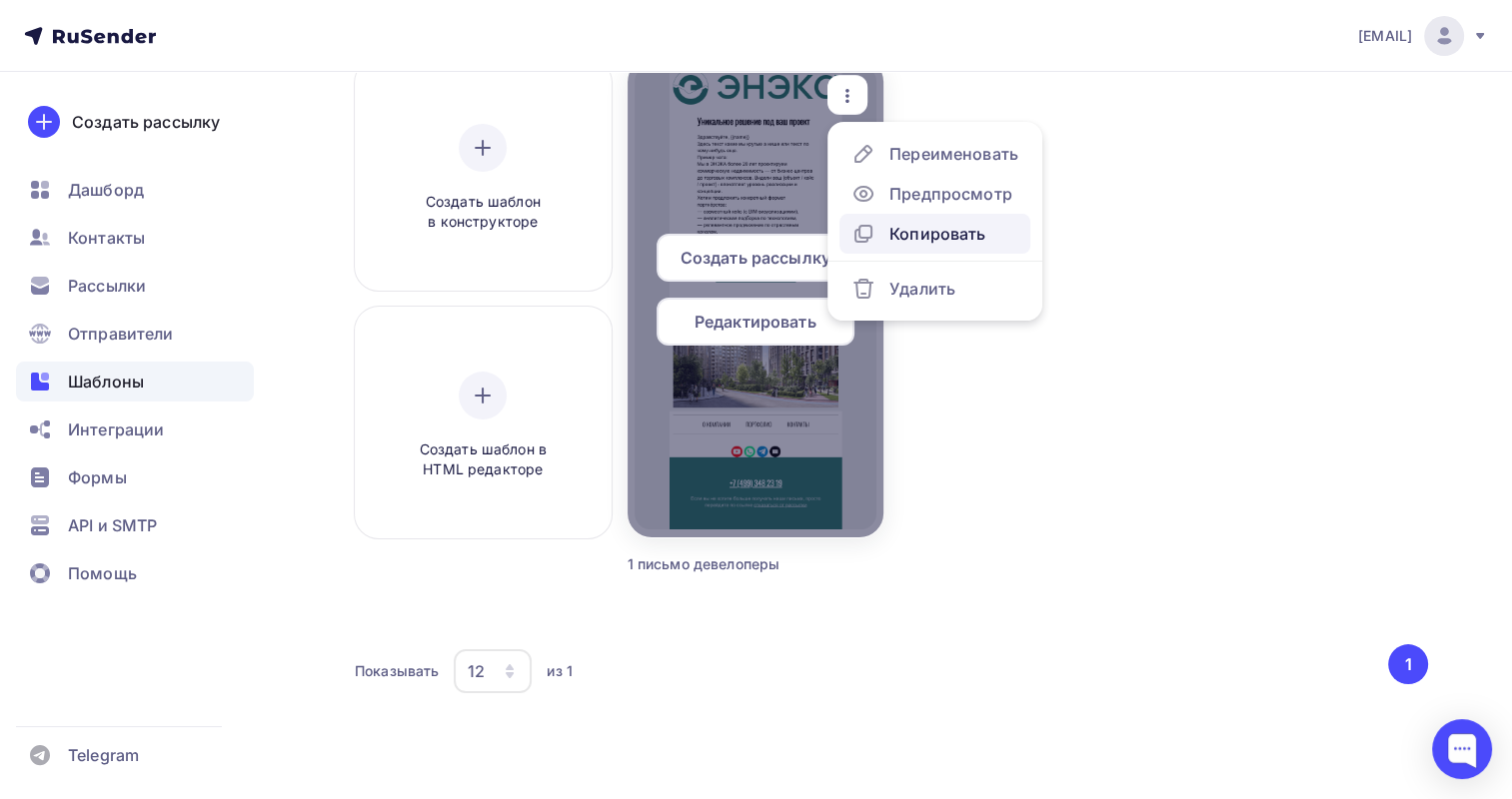 click on "Копировать" at bounding box center [934, 234] 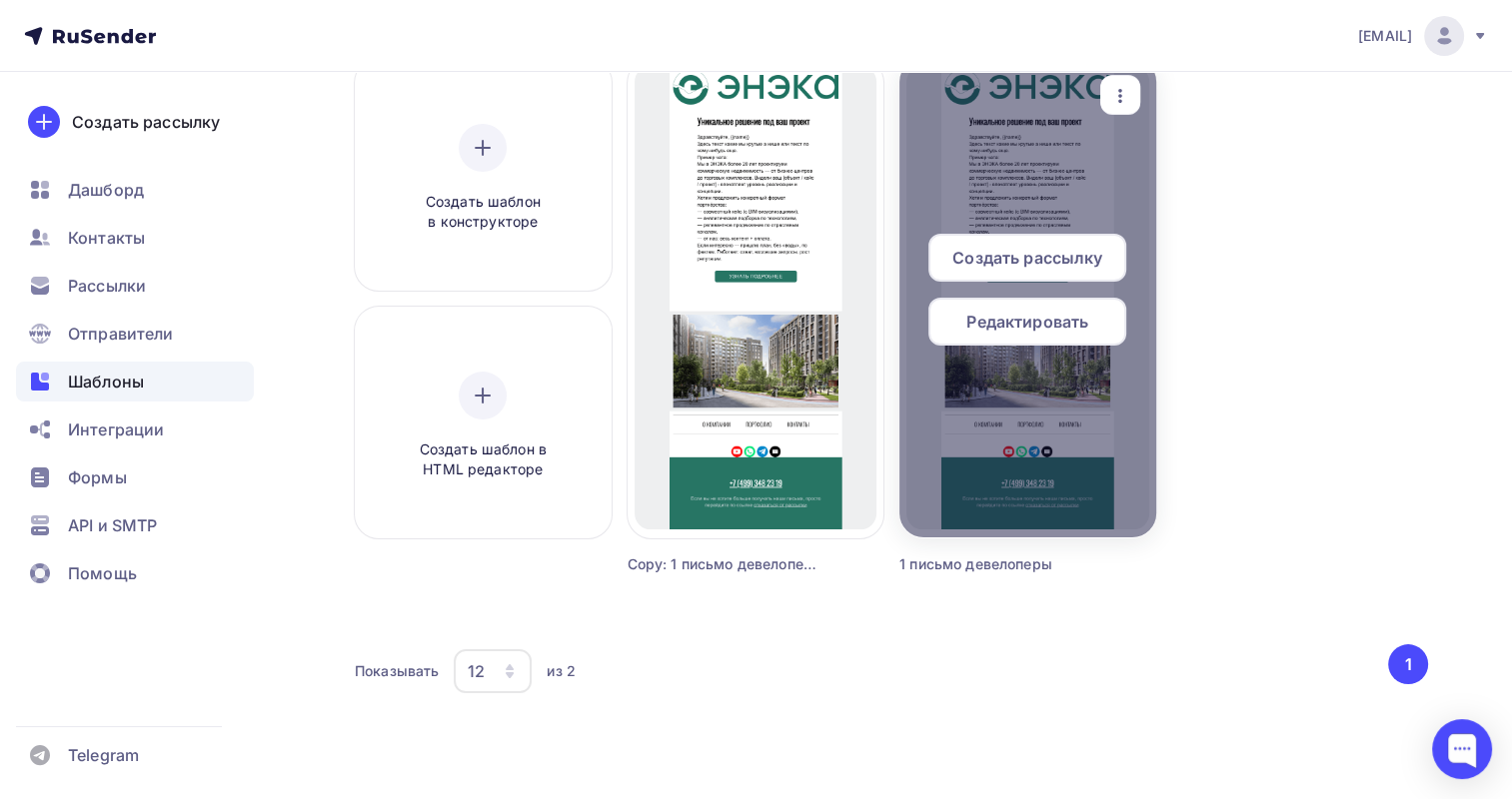 drag, startPoint x: 1061, startPoint y: 164, endPoint x: 1082, endPoint y: 363, distance: 200.10497 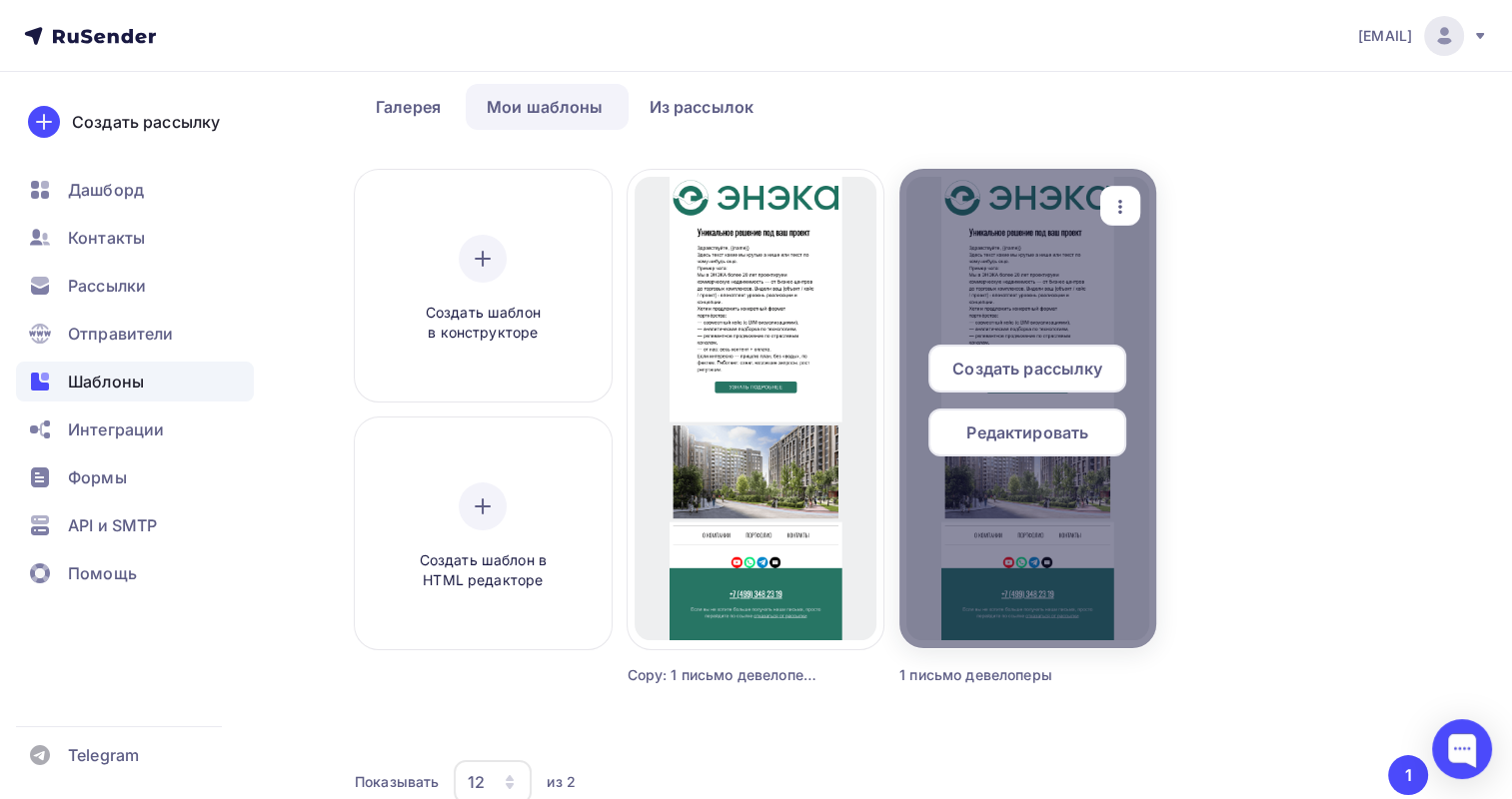 scroll, scrollTop: 47, scrollLeft: 0, axis: vertical 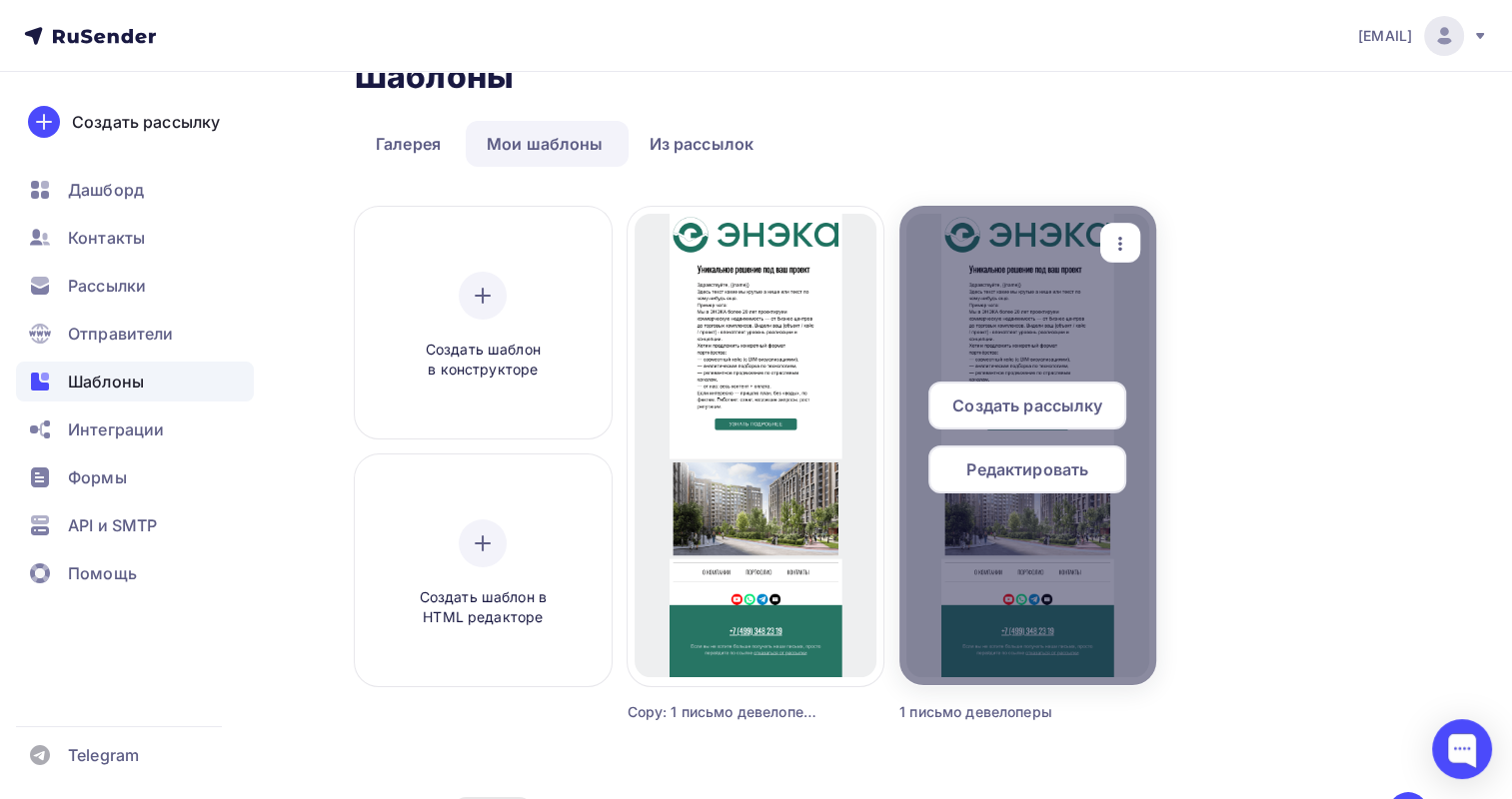 click 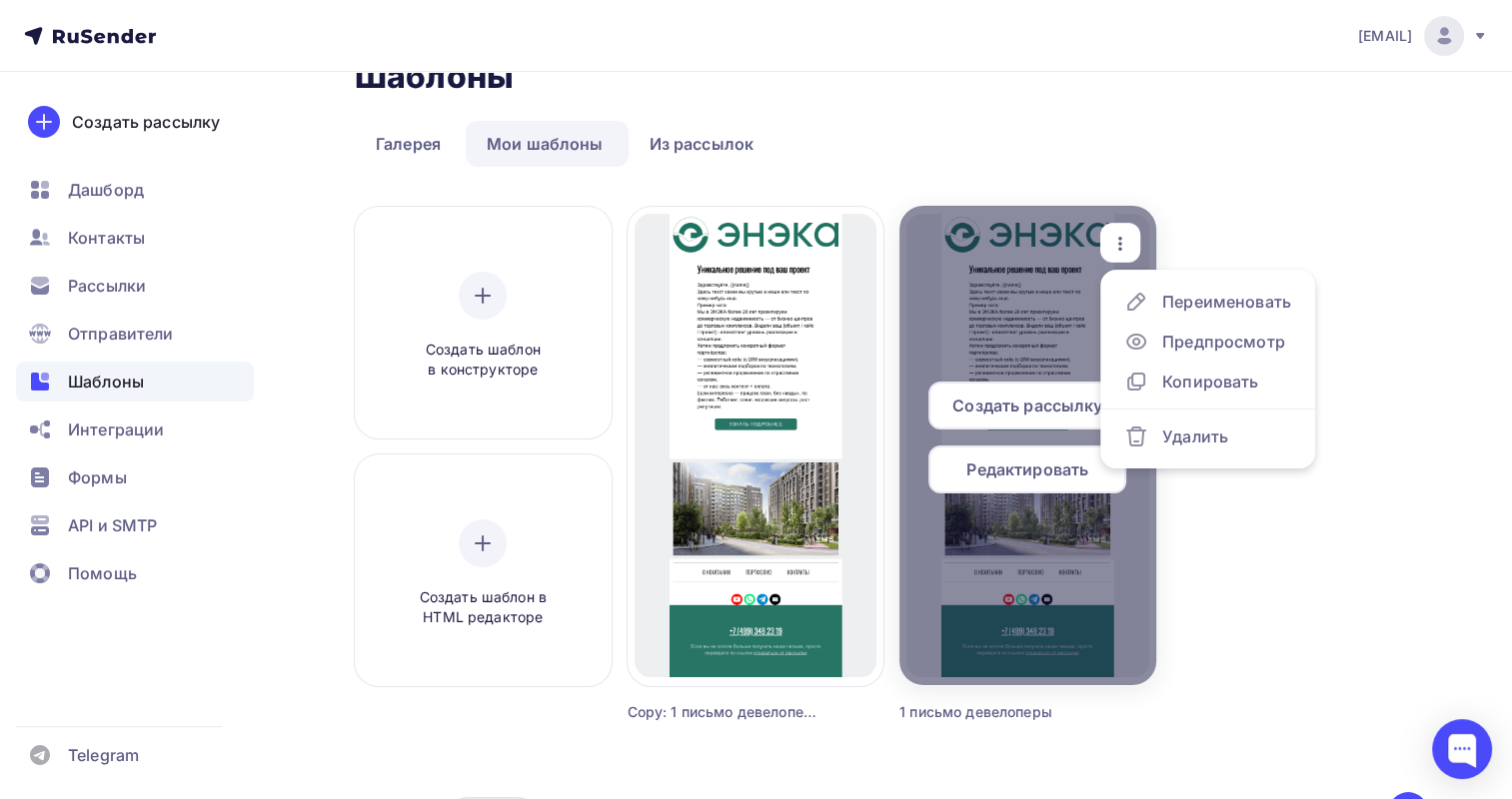 click 